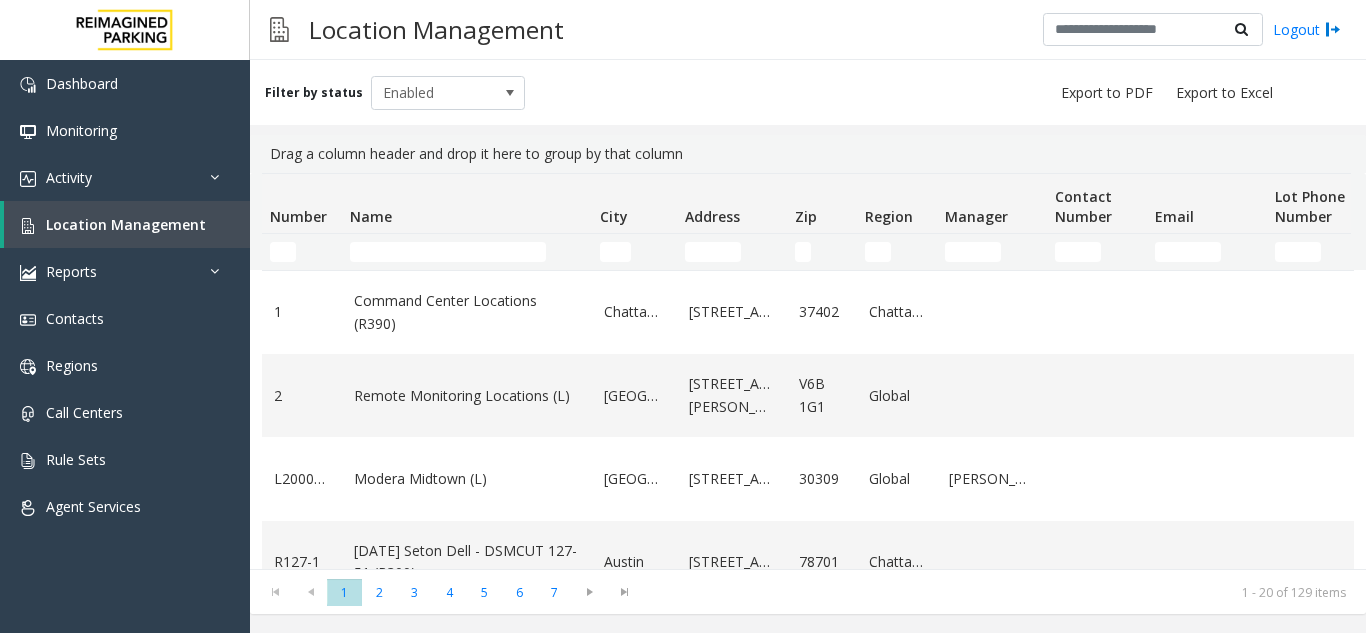 scroll, scrollTop: 0, scrollLeft: 0, axis: both 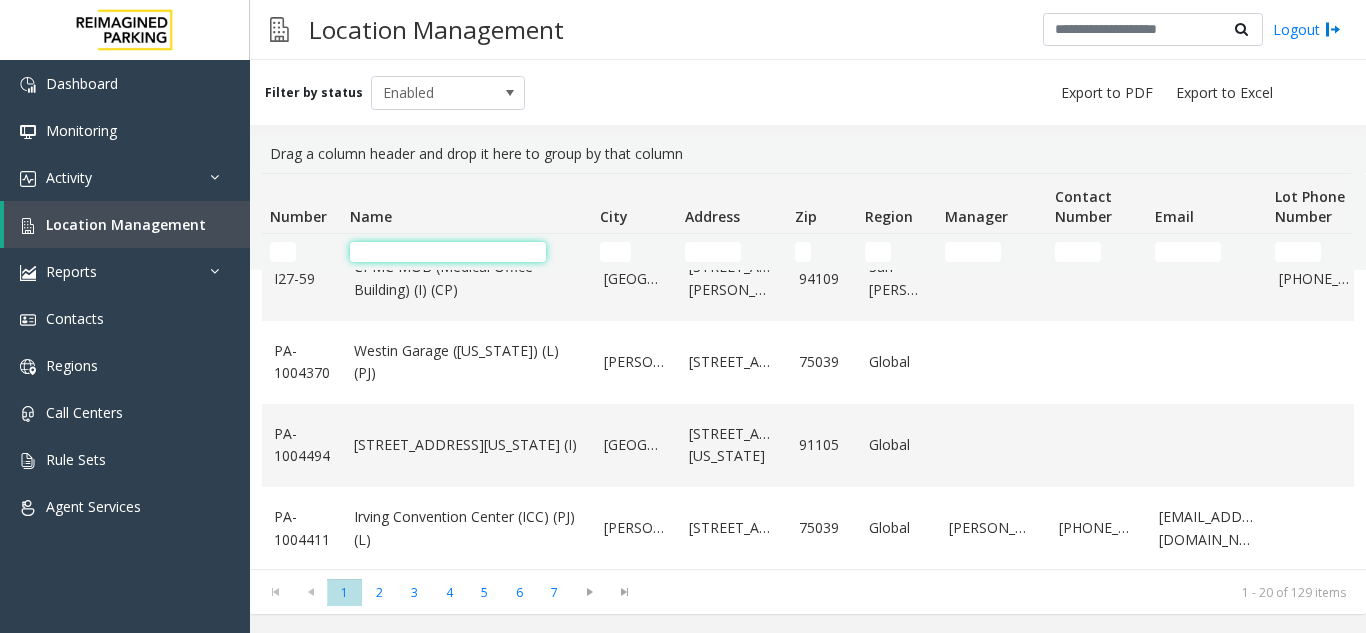 click 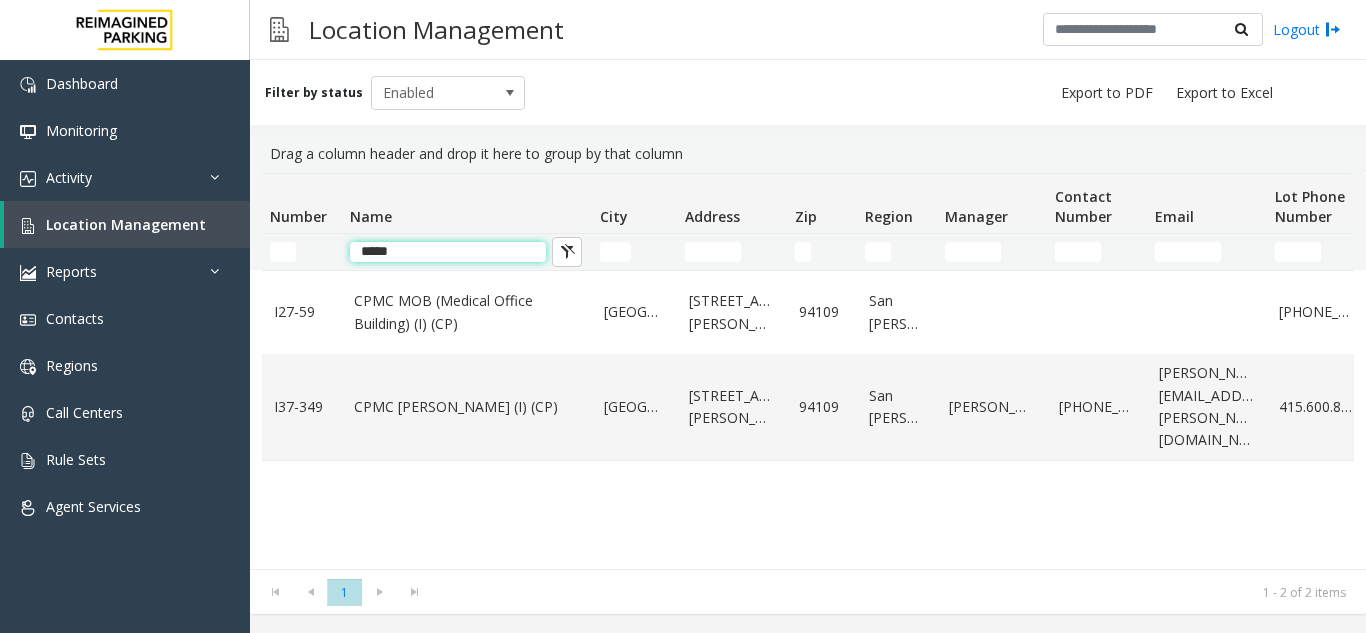 scroll, scrollTop: 0, scrollLeft: 0, axis: both 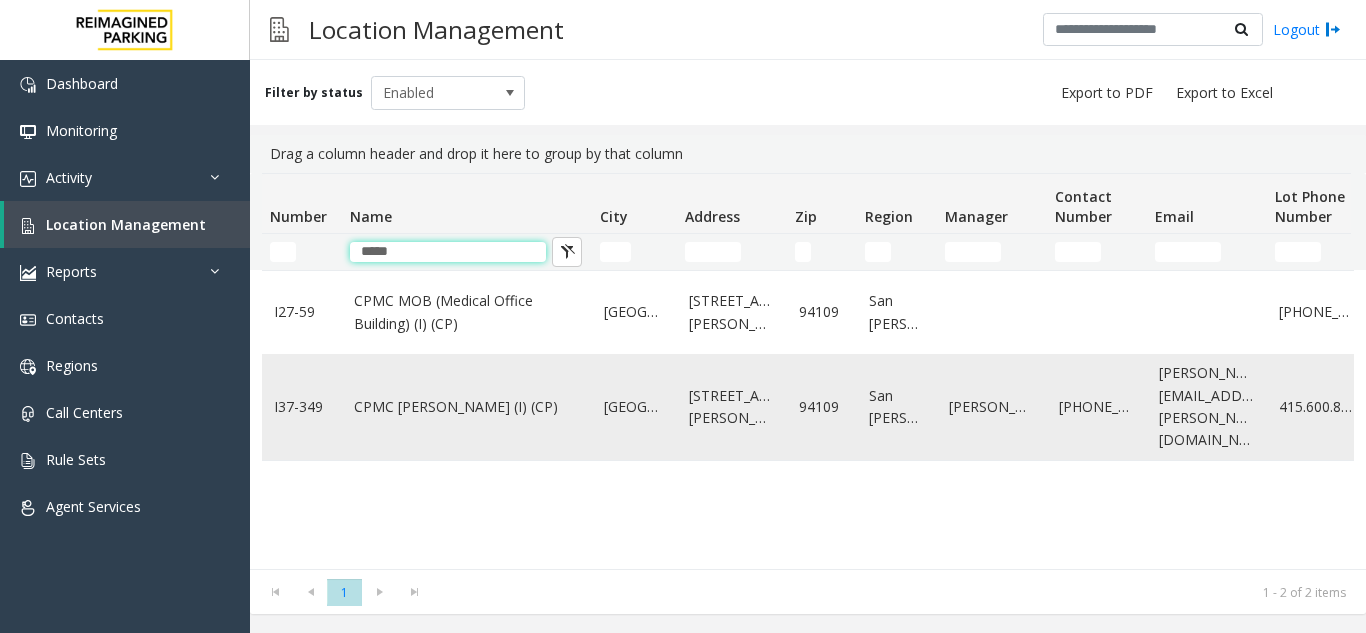 type on "****" 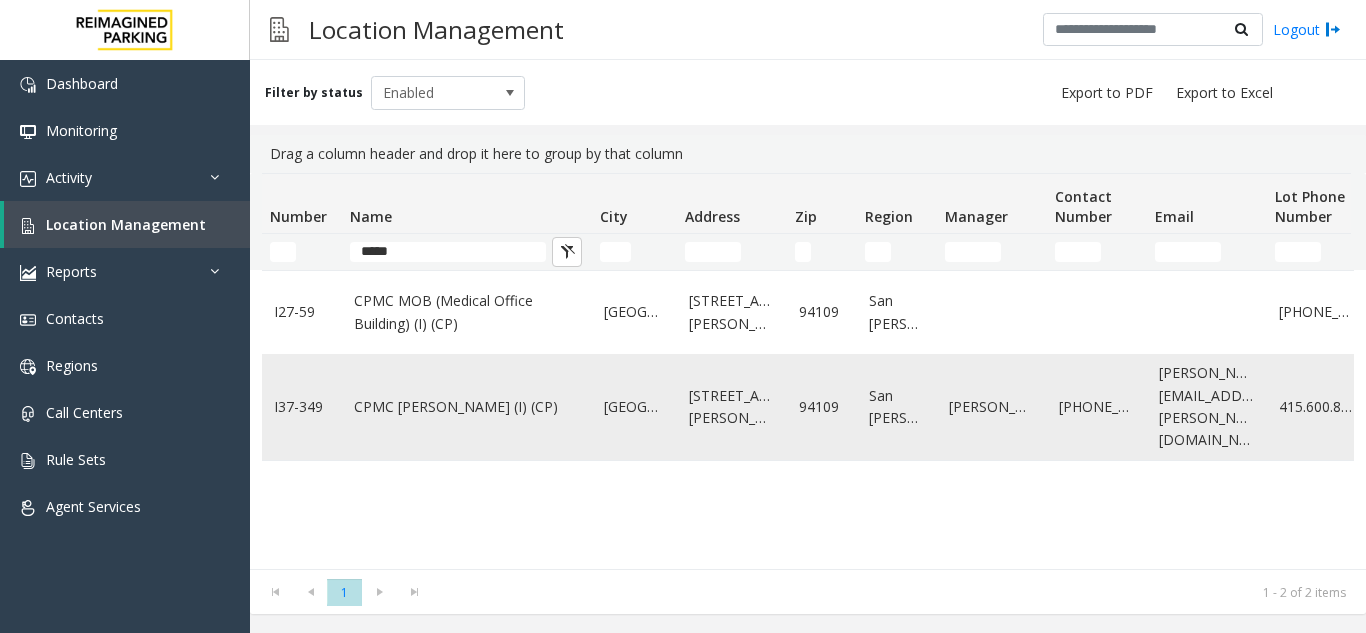 click on "CPMC [PERSON_NAME] (I) (CP)" 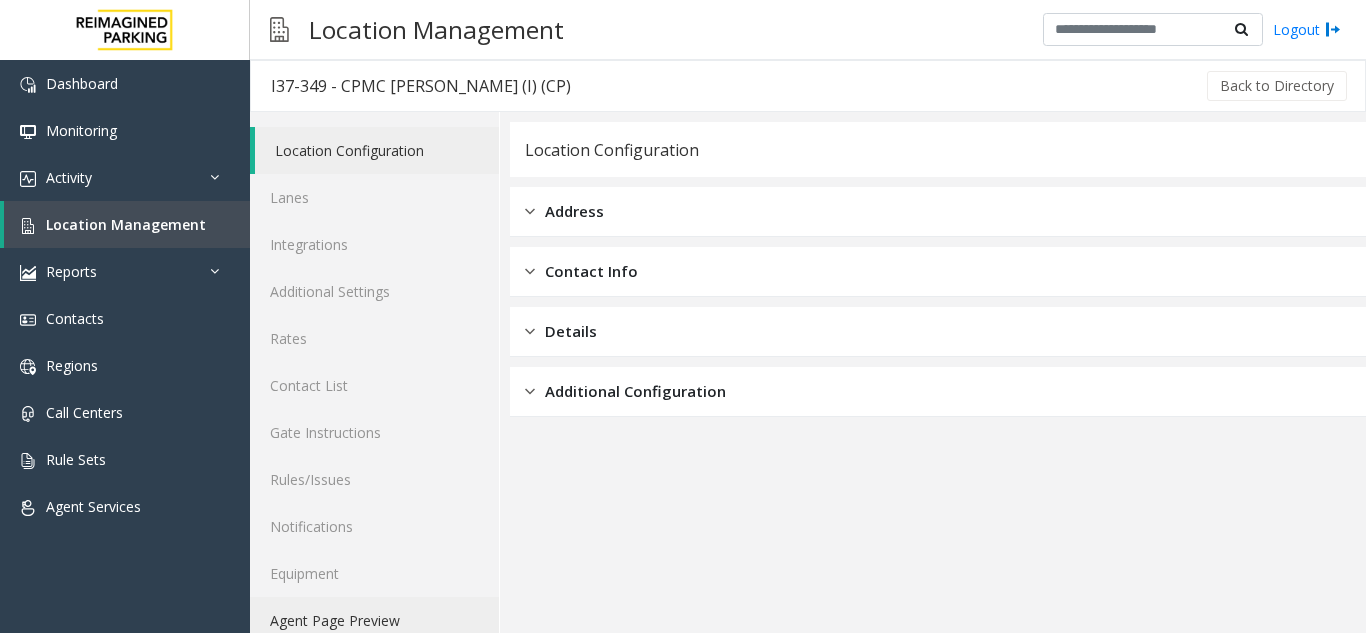 click on "Agent Page Preview" 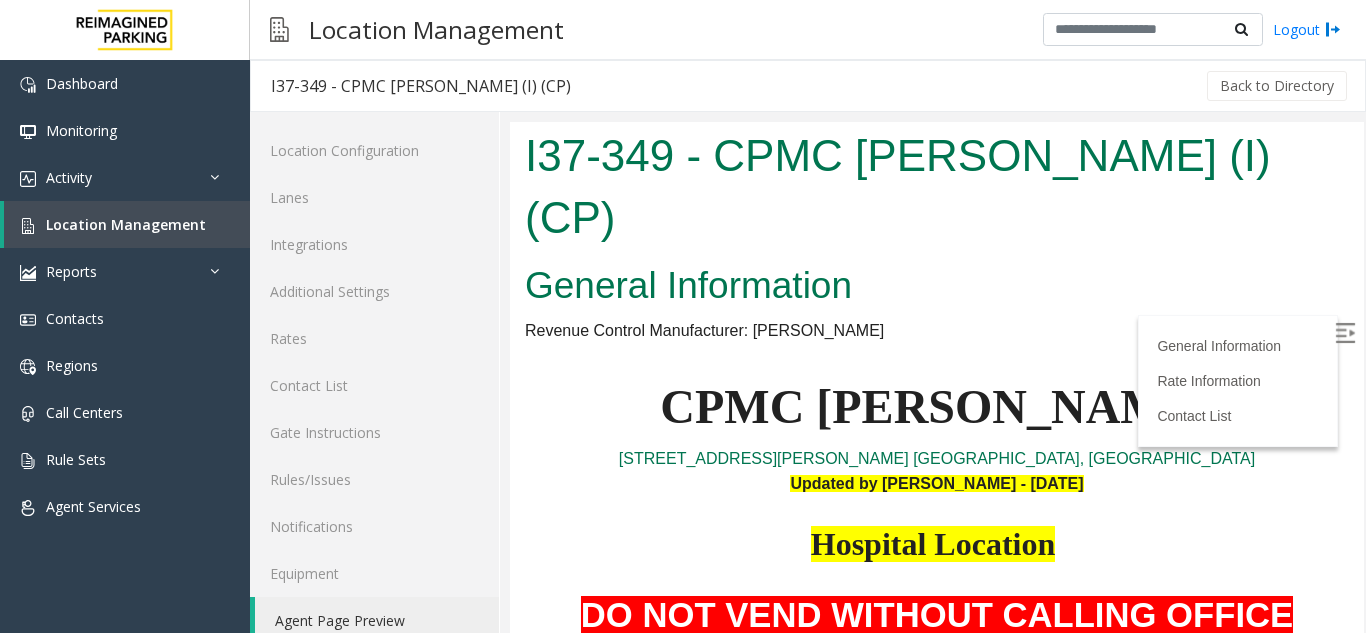 scroll, scrollTop: 0, scrollLeft: 0, axis: both 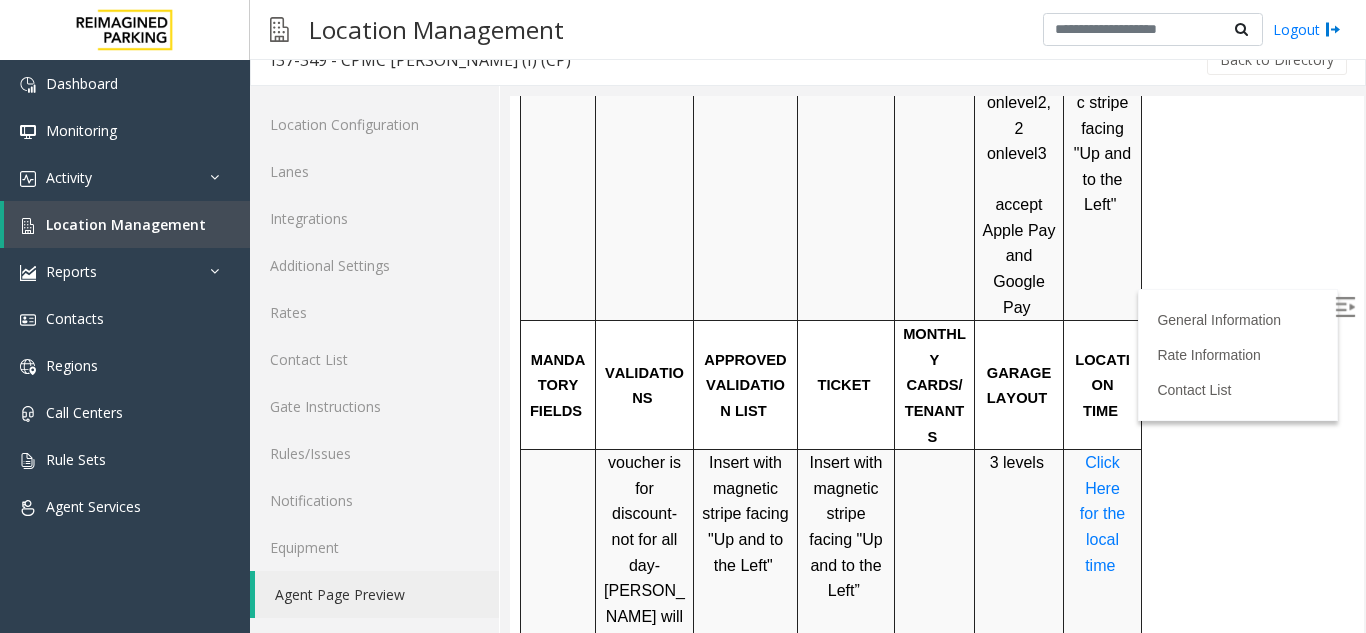 click on "Click Here for the local time" at bounding box center [1105, 513] 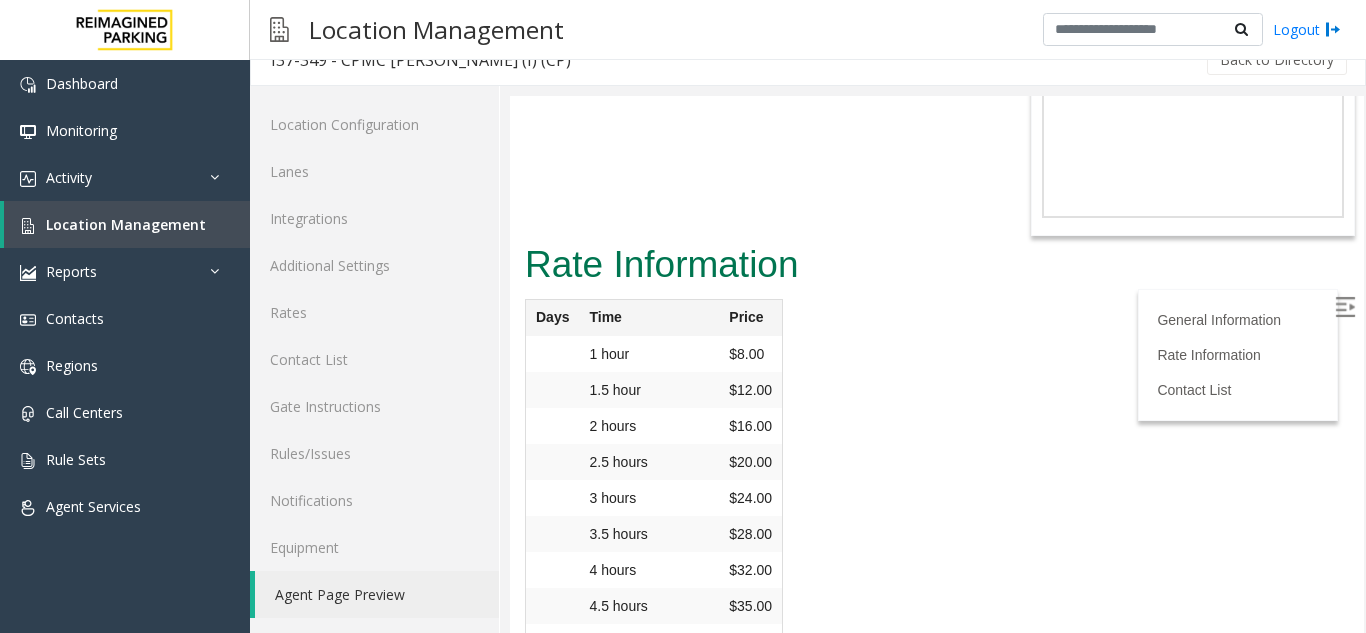 scroll, scrollTop: 5344, scrollLeft: 0, axis: vertical 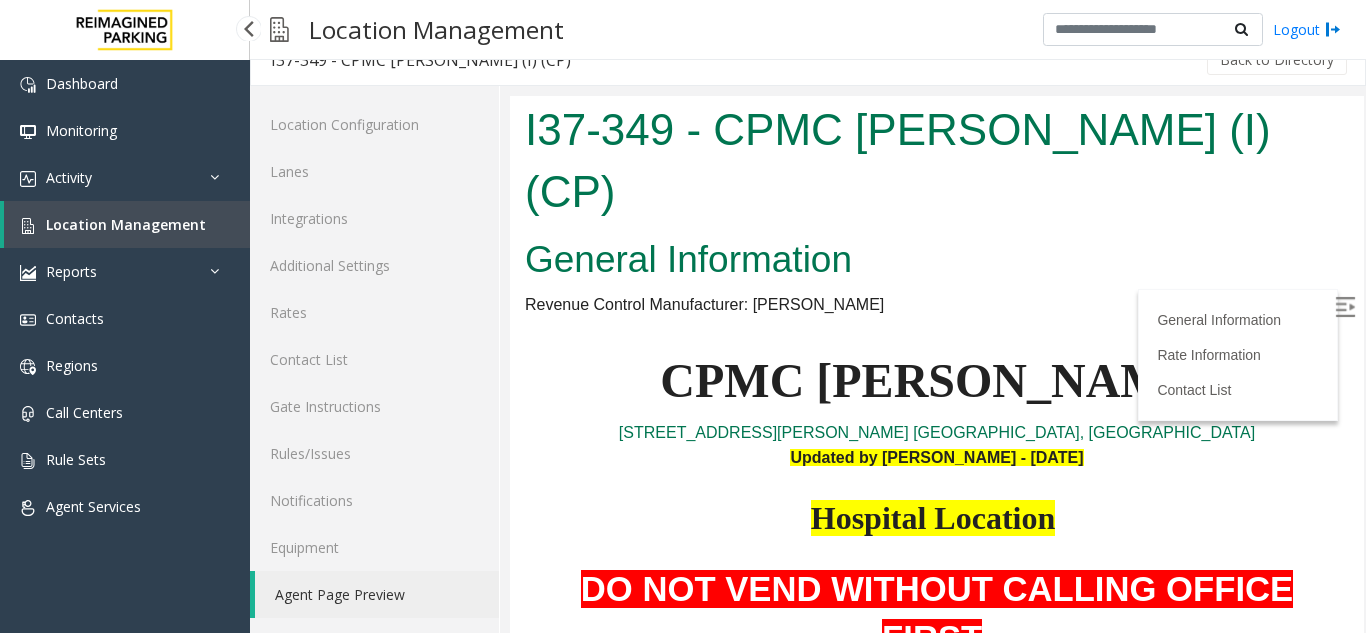 click on "Location Management" at bounding box center (127, 224) 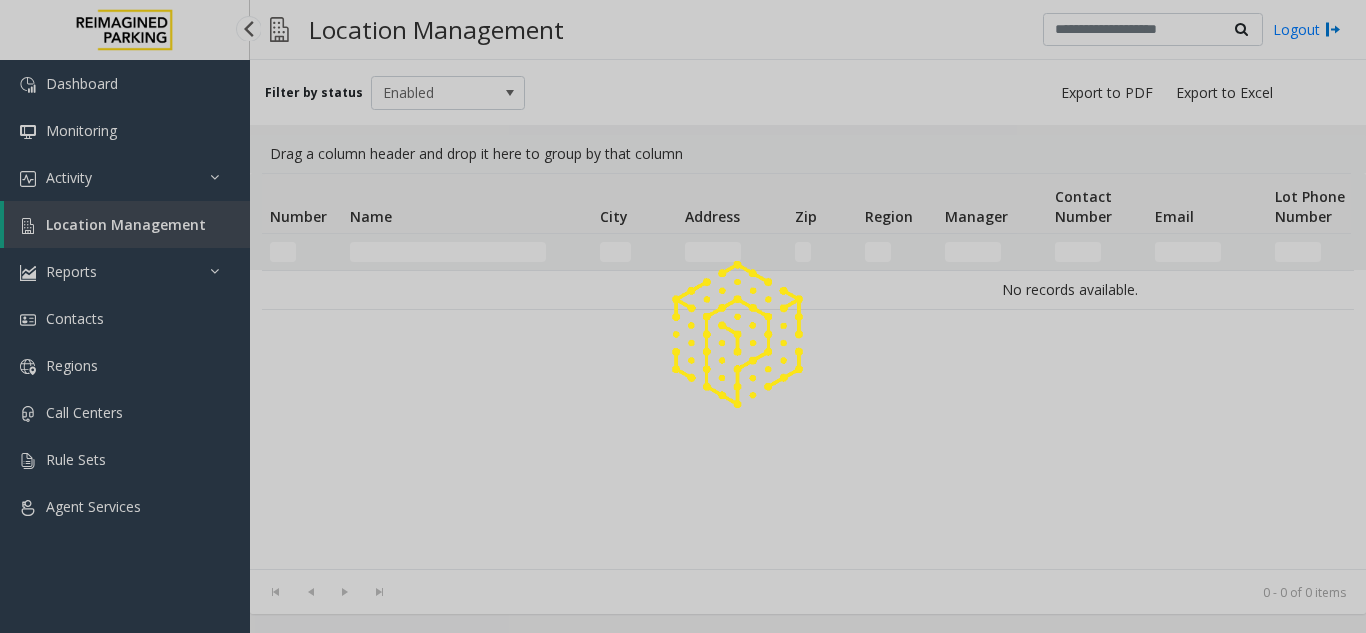 scroll, scrollTop: 0, scrollLeft: 0, axis: both 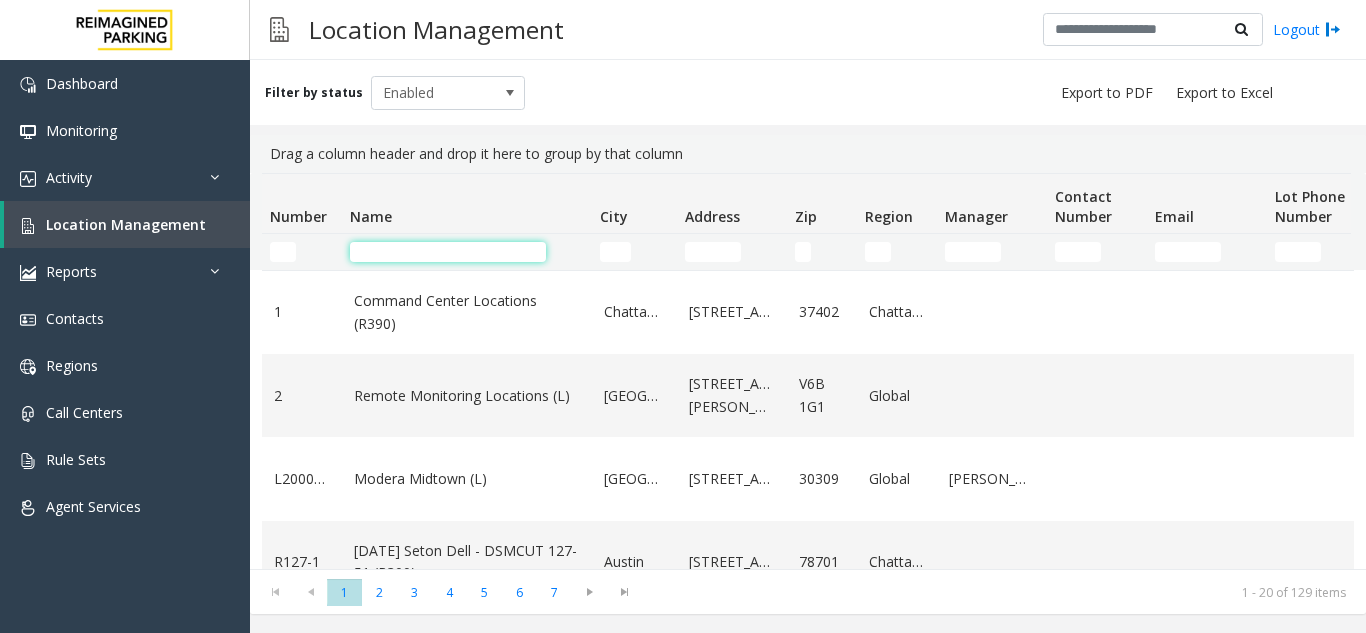 click 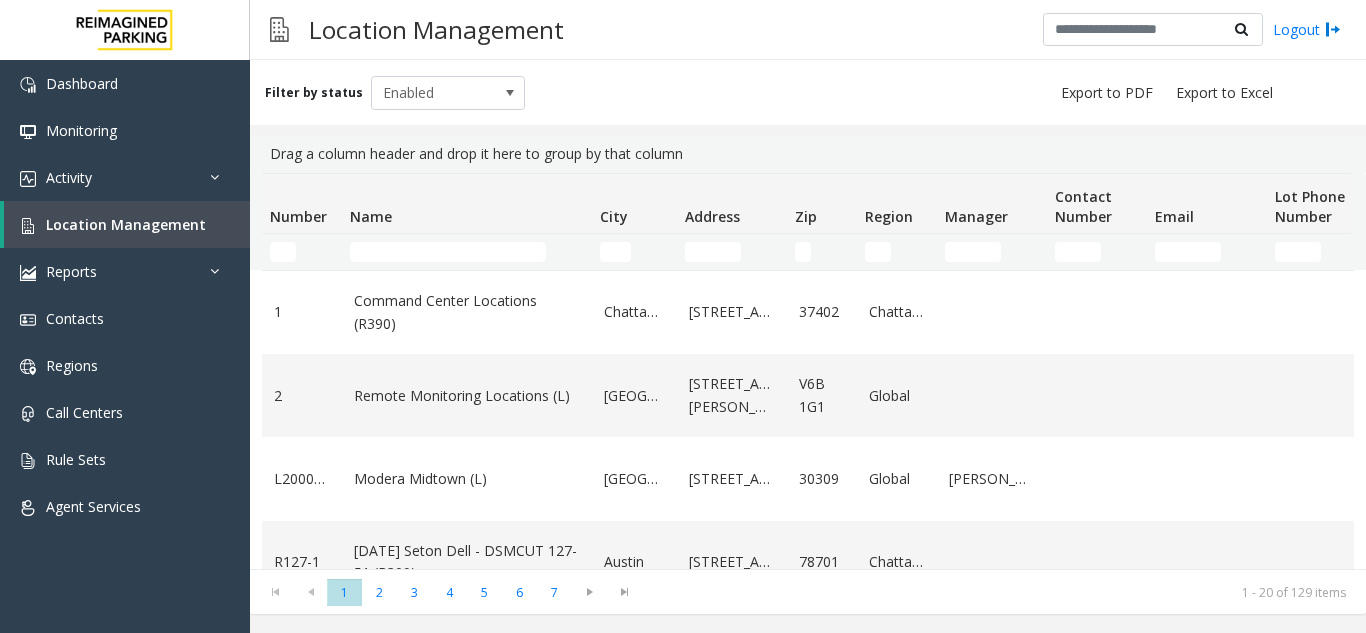 scroll, scrollTop: 0, scrollLeft: 0, axis: both 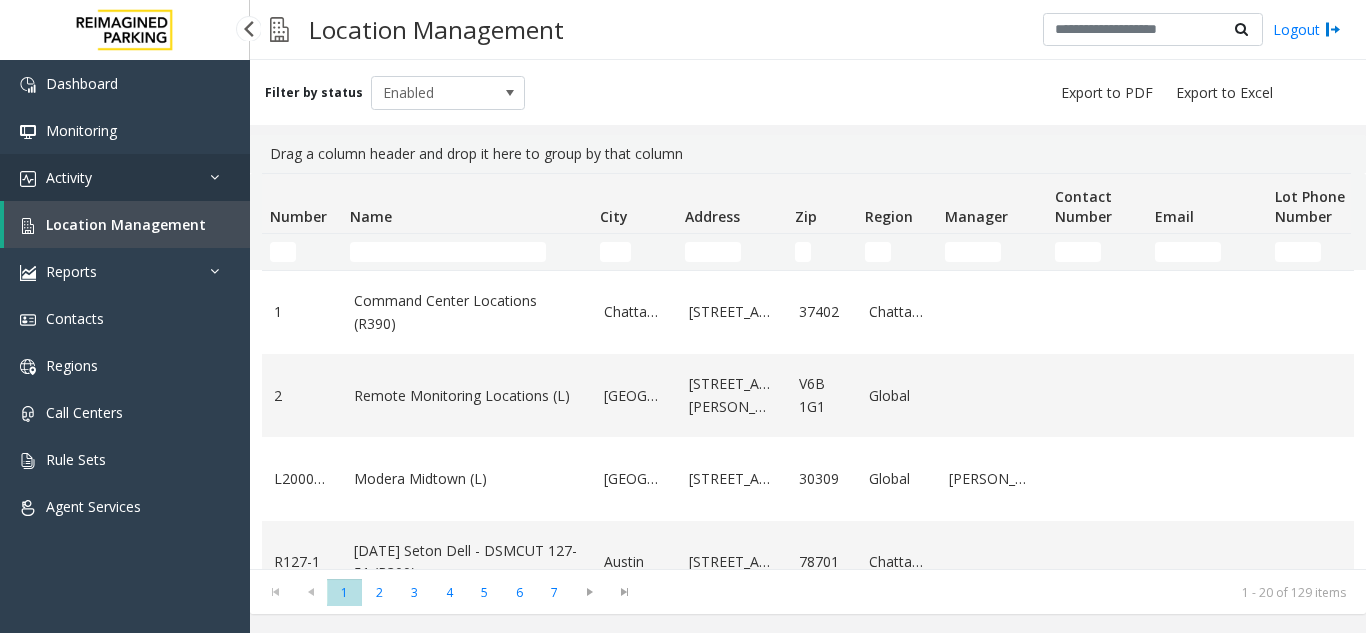 click on "Activity" at bounding box center [125, 177] 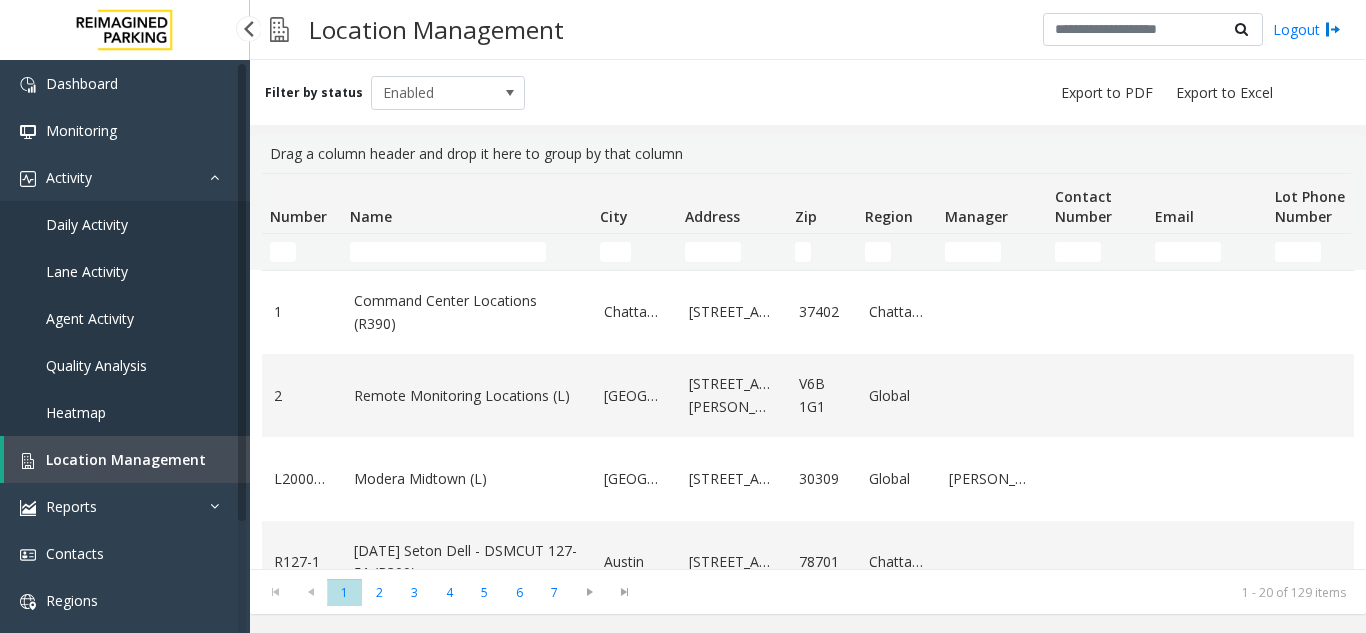 click on "Agent Activity" at bounding box center (90, 318) 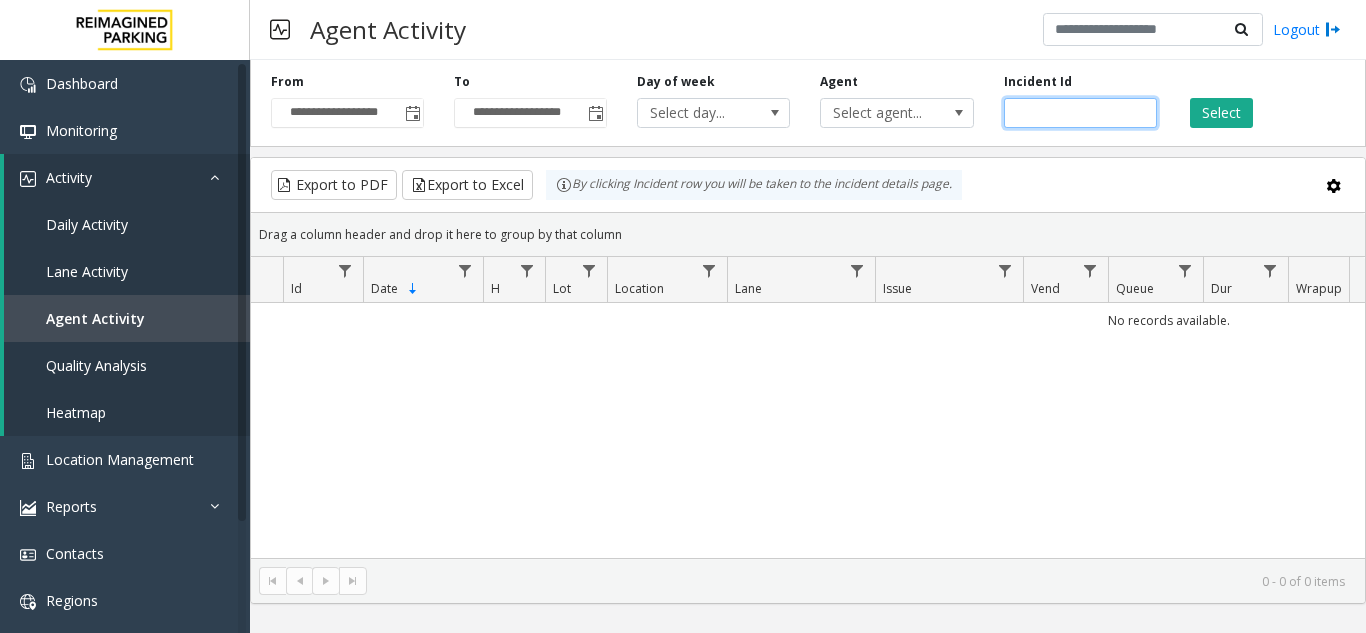 click 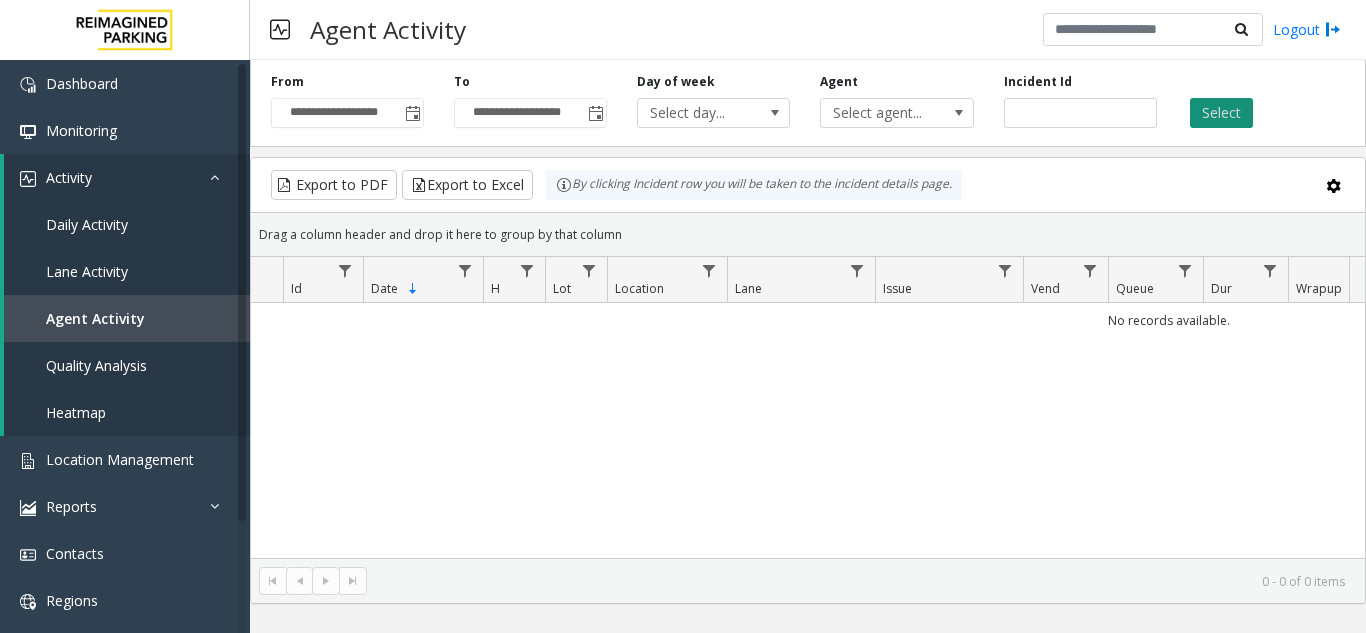 click on "Select" 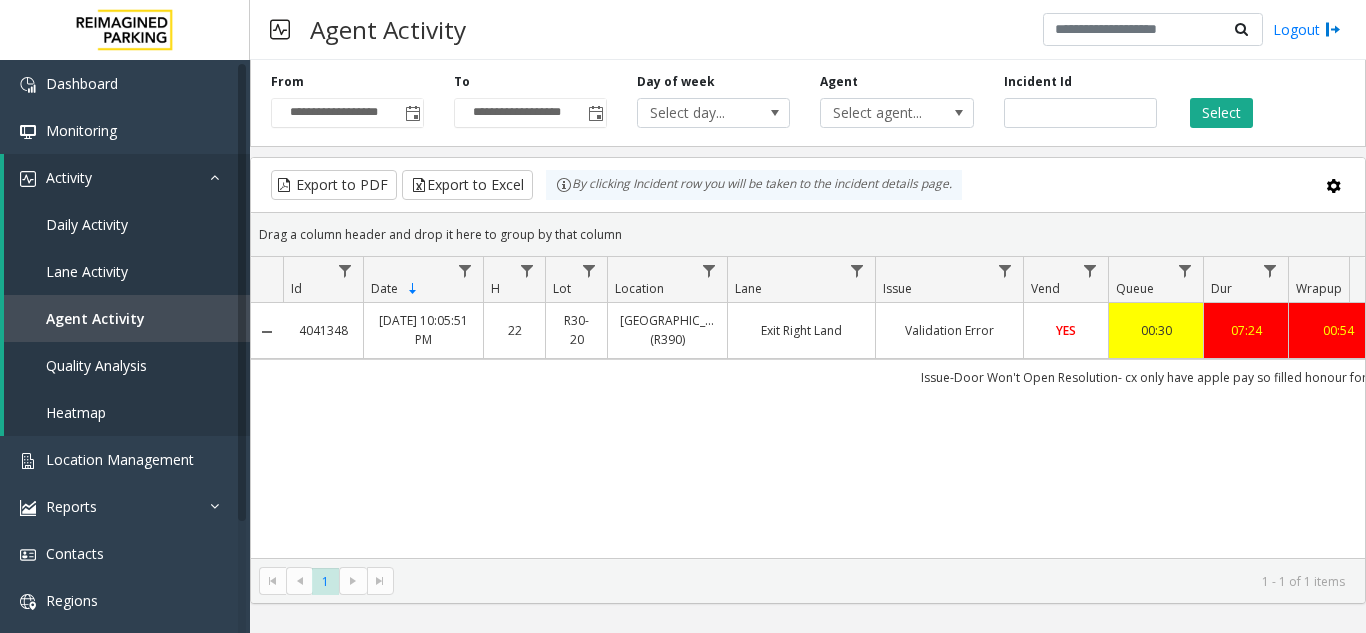 scroll, scrollTop: 0, scrollLeft: 109, axis: horizontal 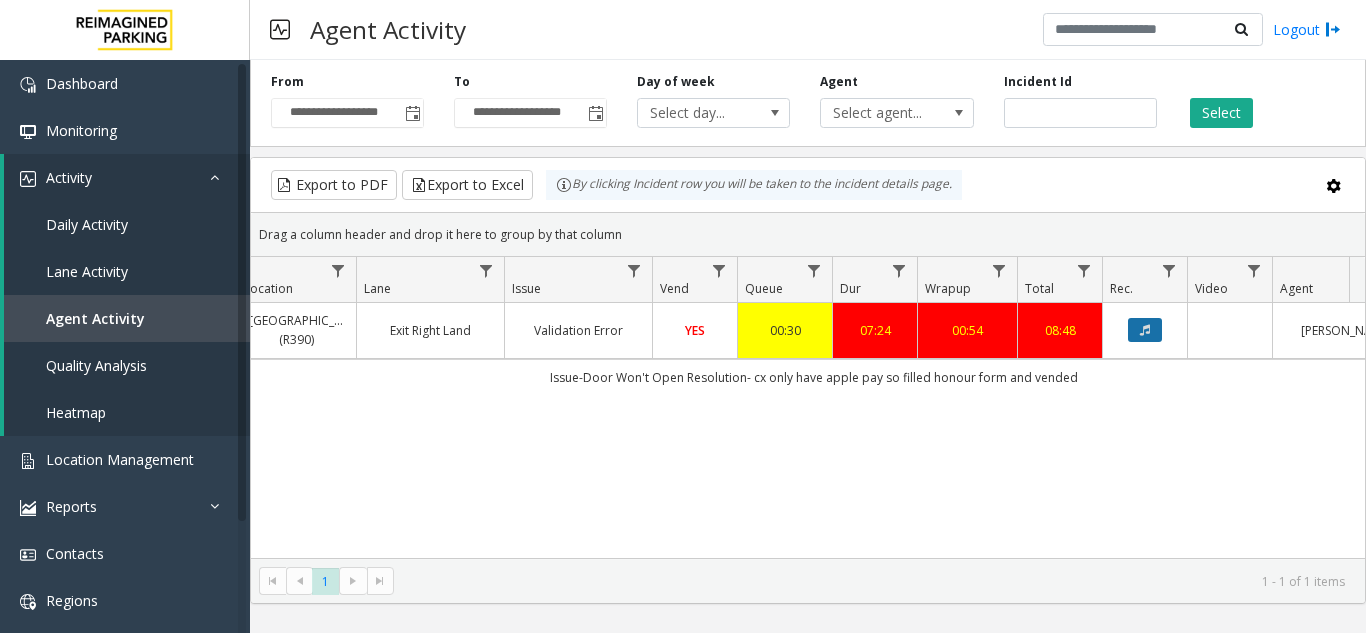 click 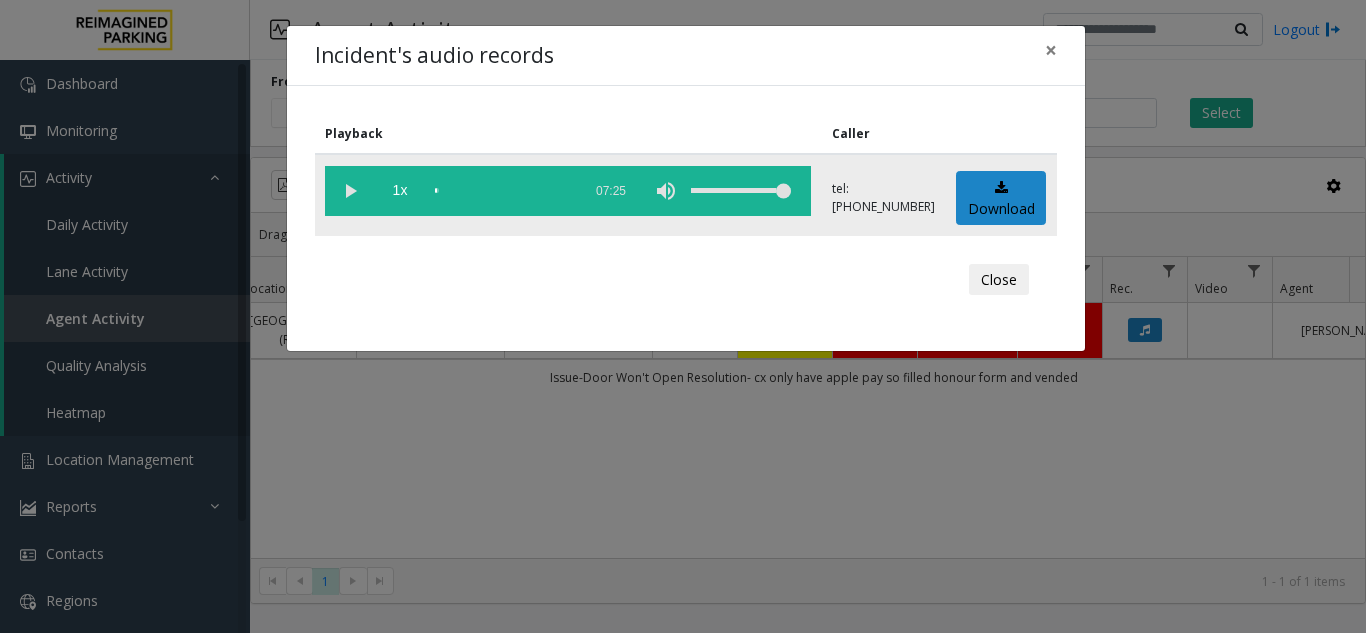 click 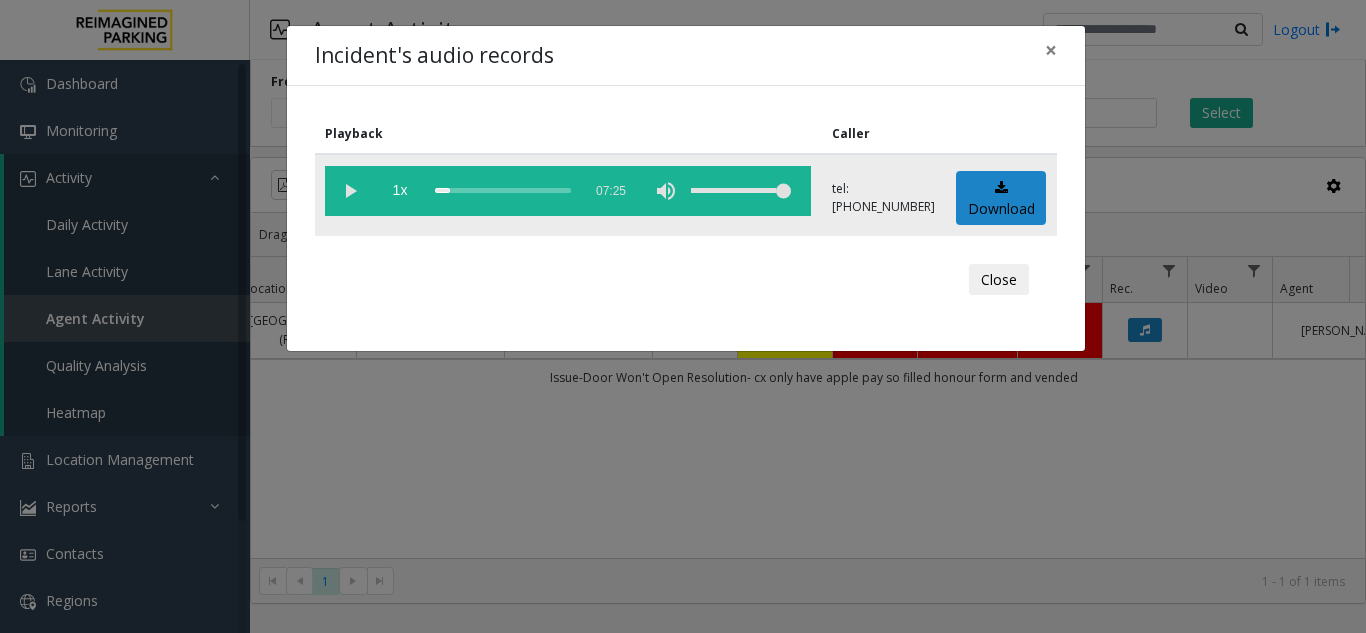 click 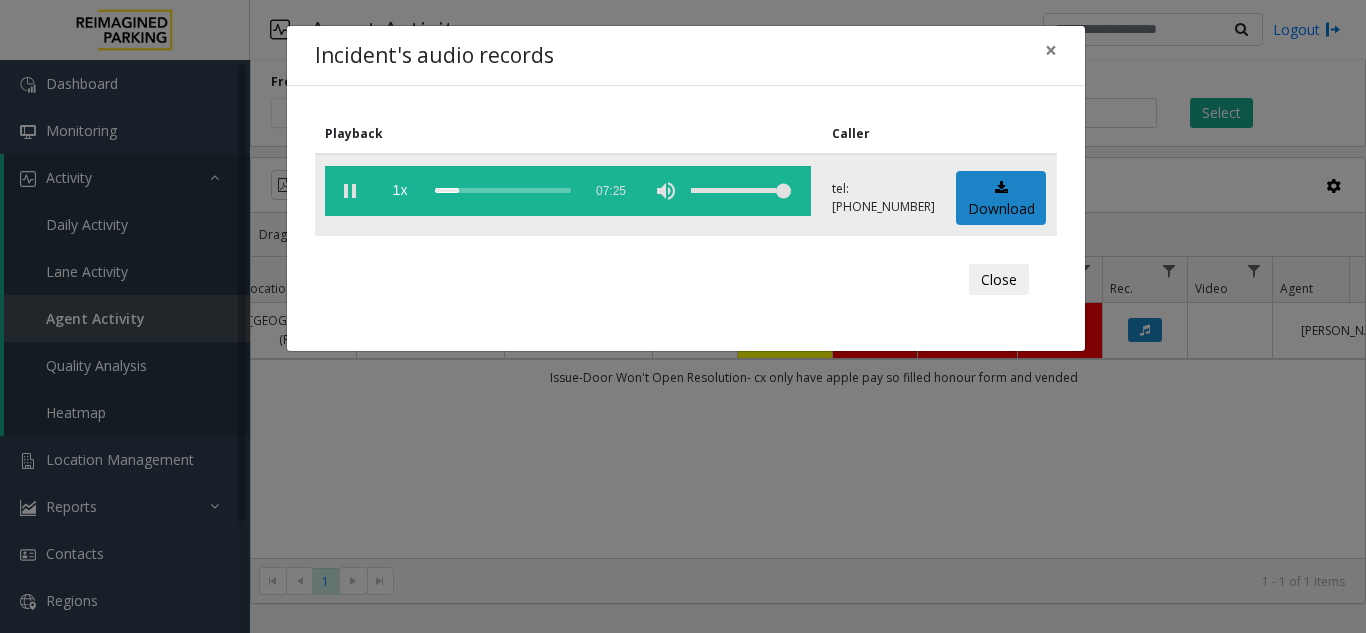 click 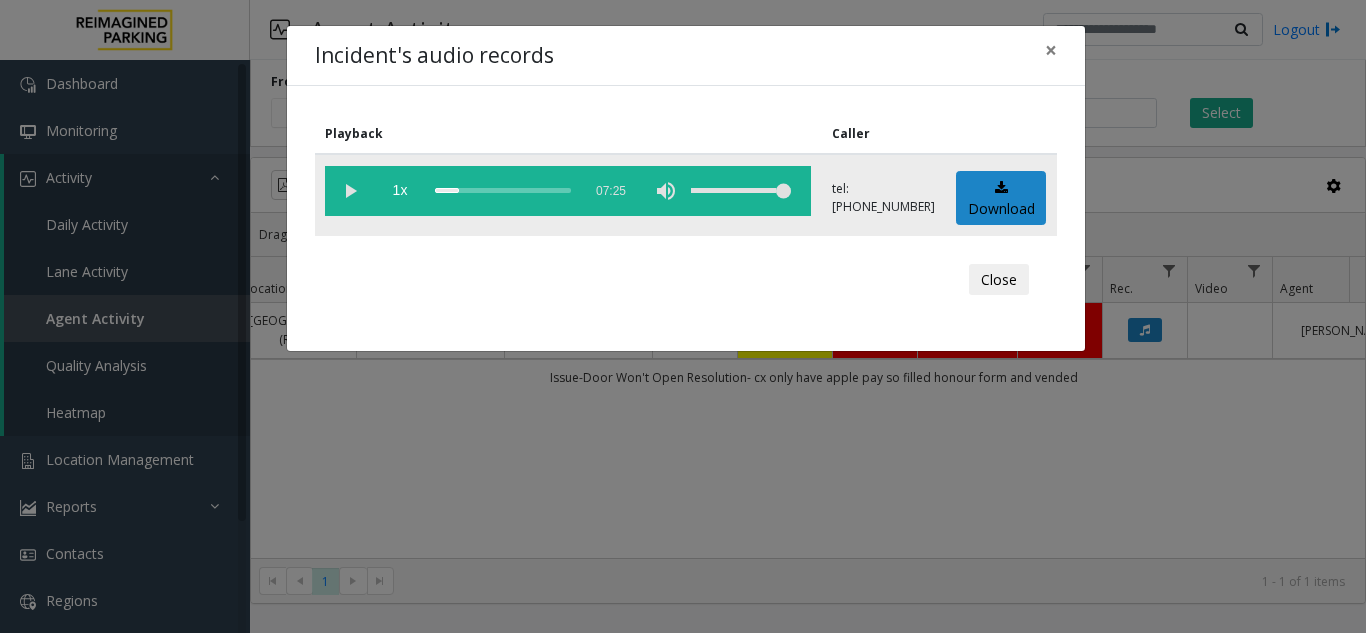 click 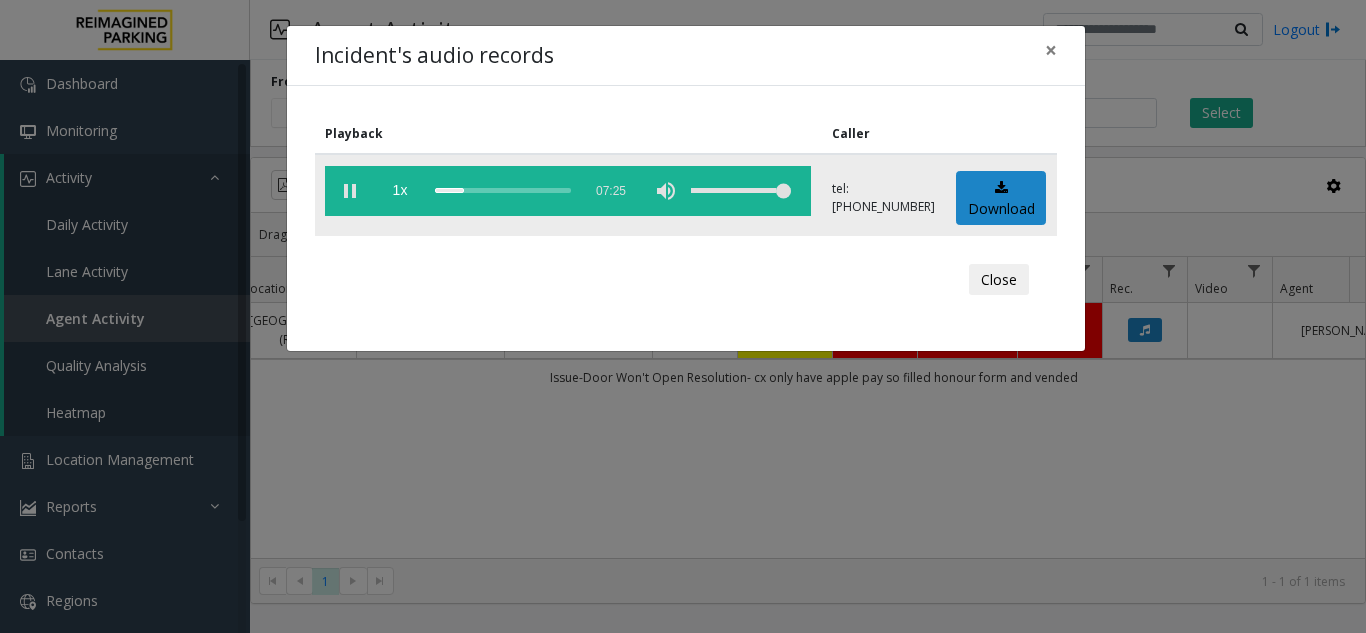click 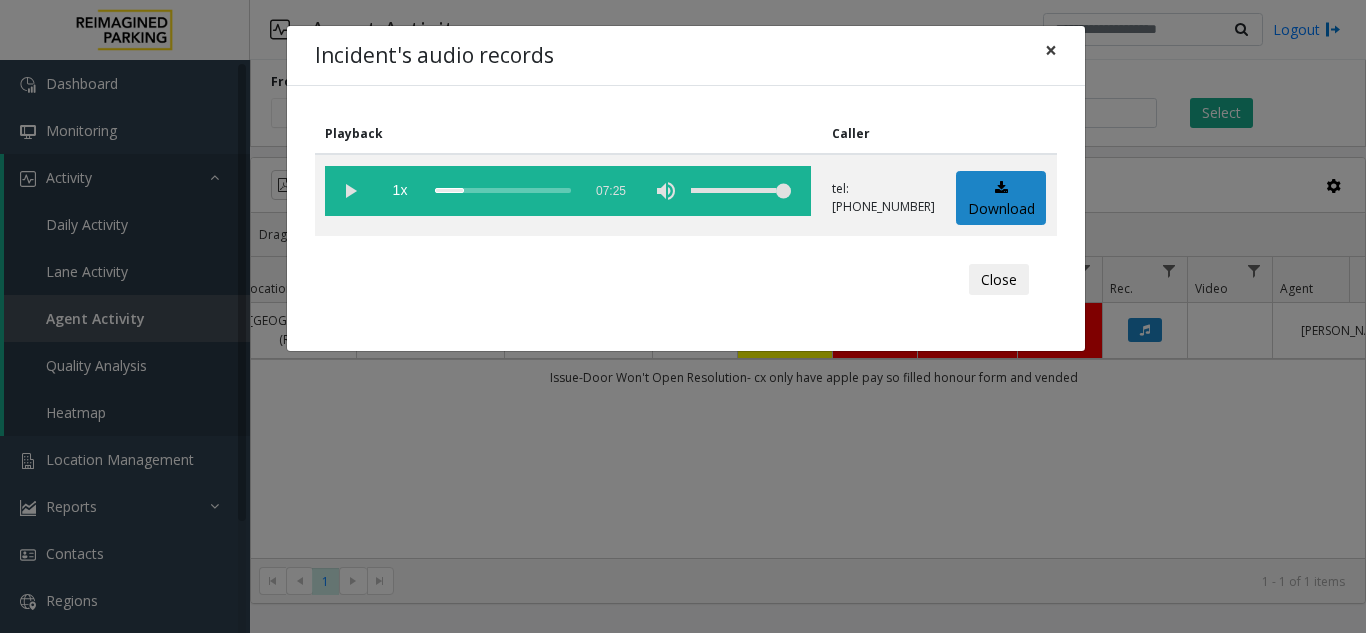 click on "×" 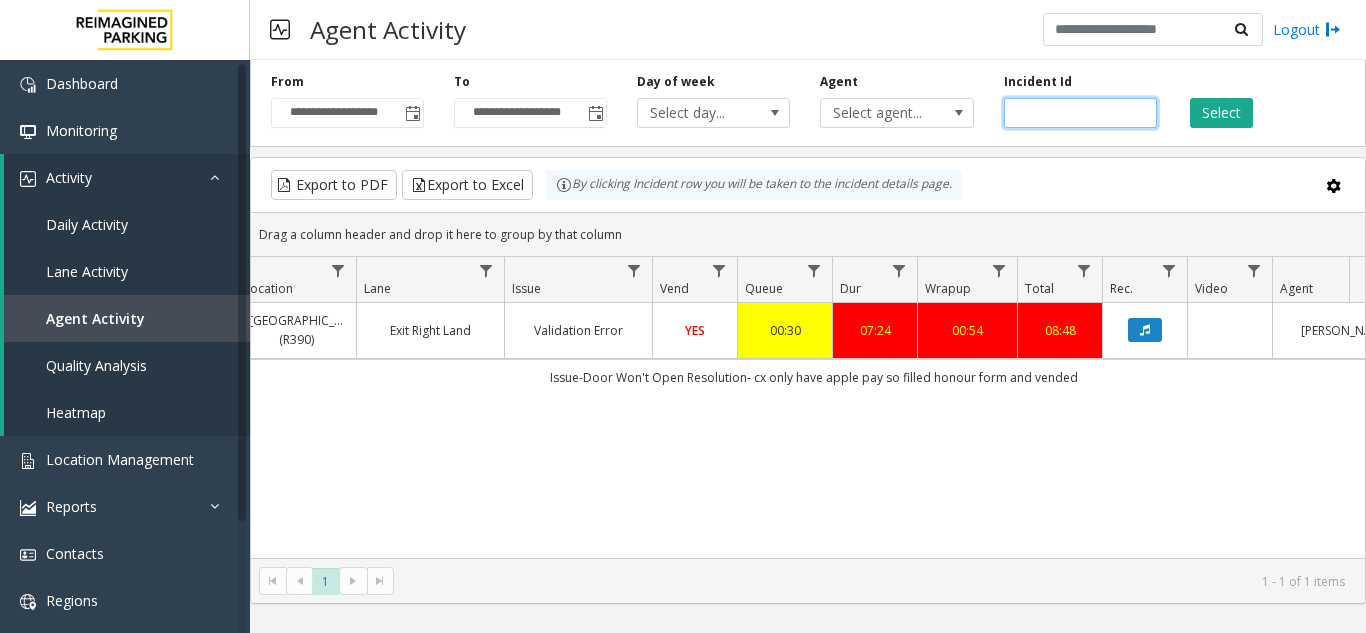 drag, startPoint x: 1084, startPoint y: 121, endPoint x: 1007, endPoint y: 126, distance: 77.16217 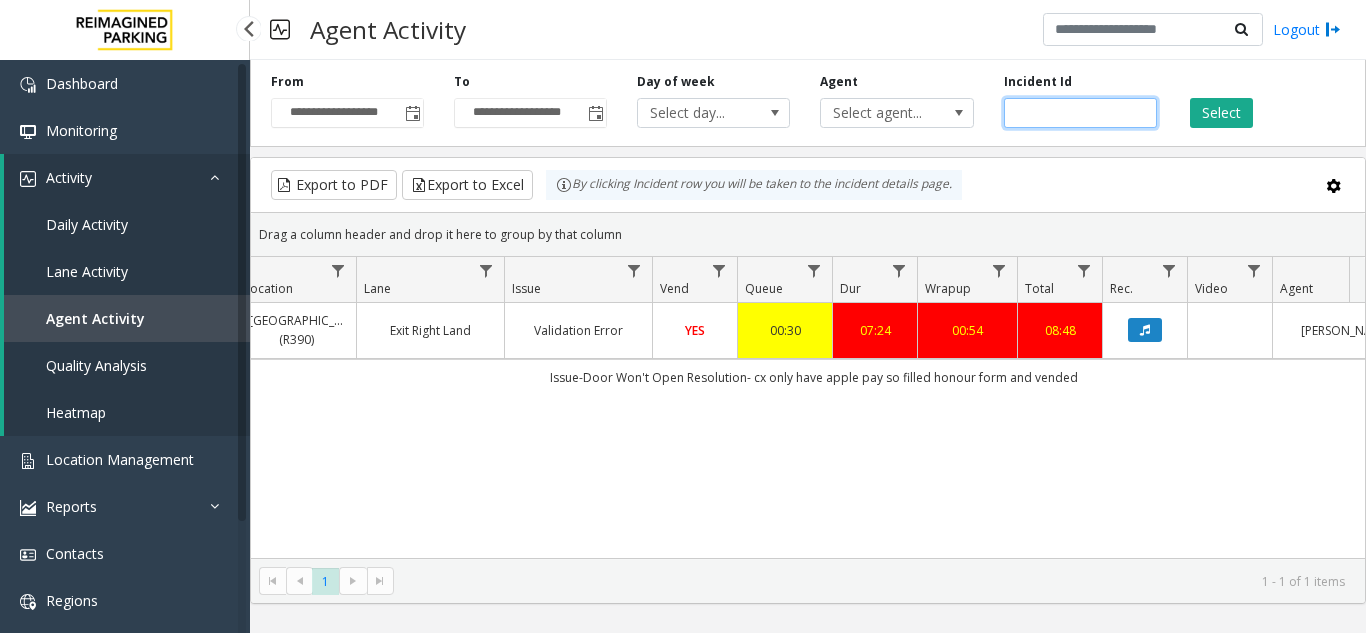 type 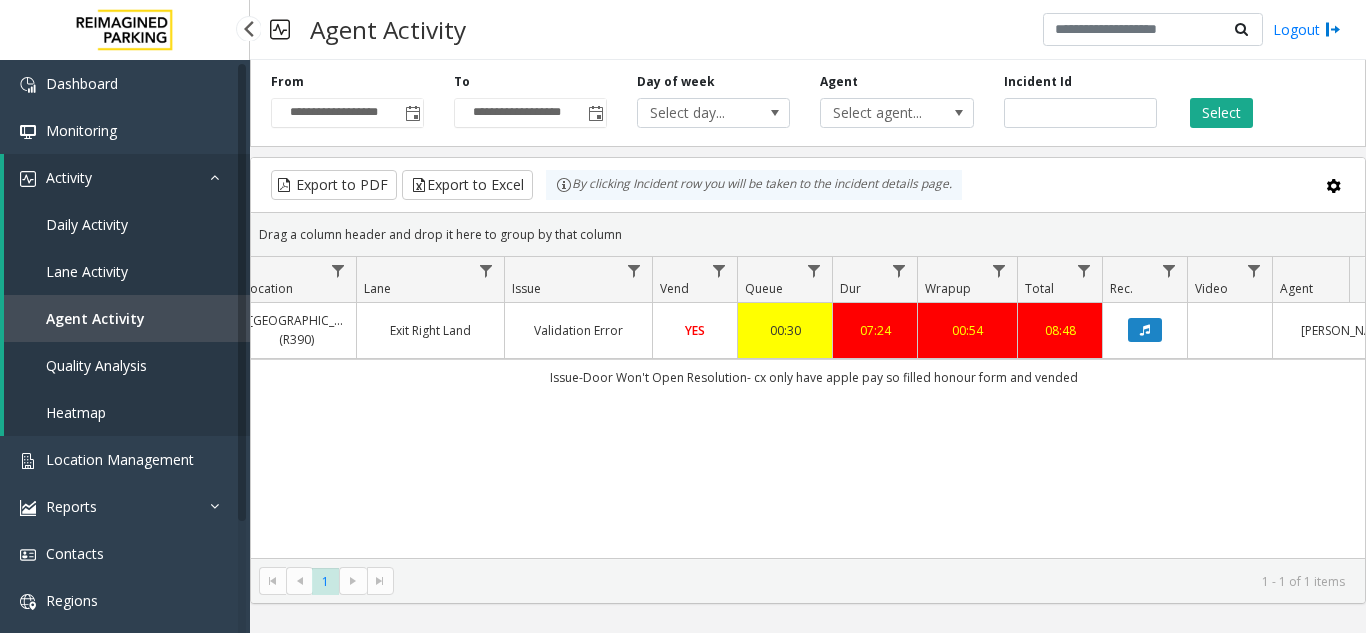 click on "Agent Activity" at bounding box center [127, 318] 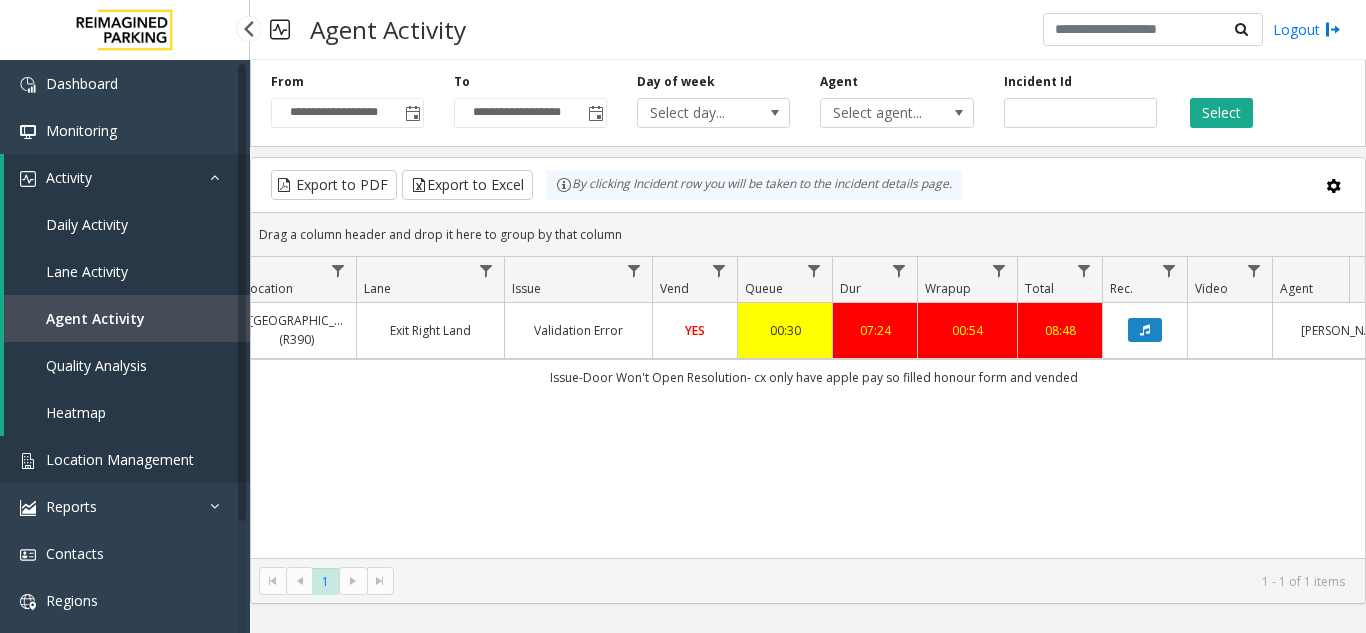 click on "Location Management" at bounding box center (120, 459) 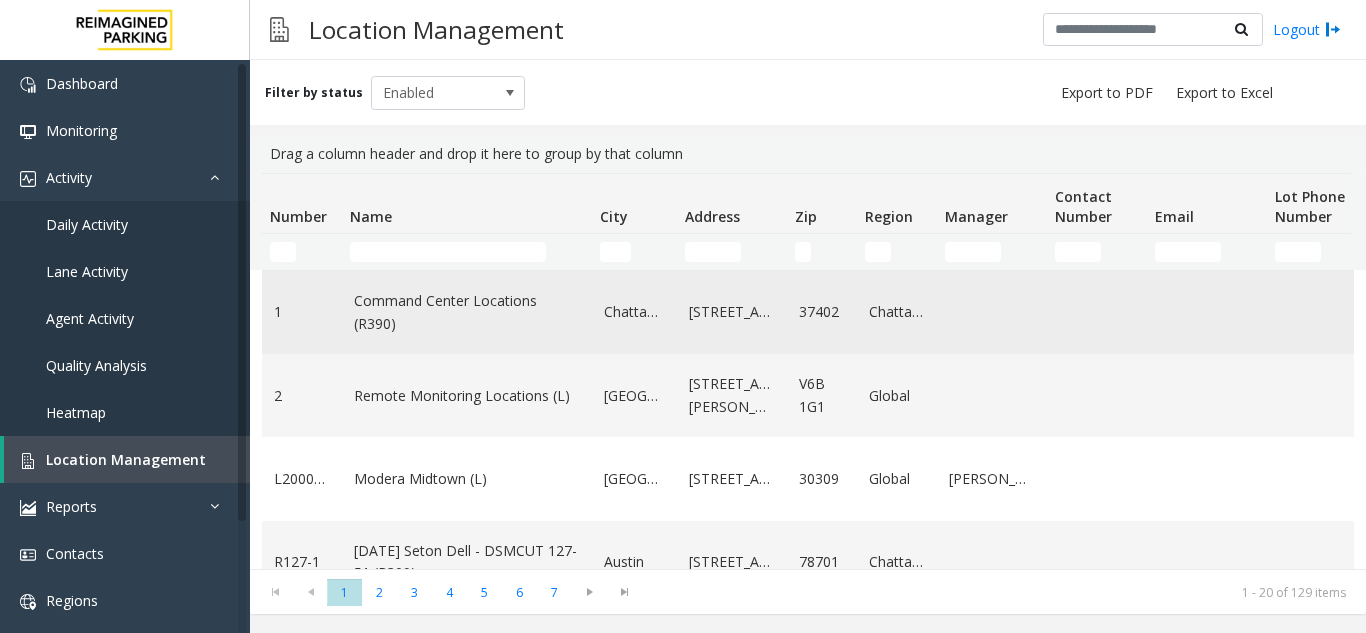 scroll, scrollTop: 0, scrollLeft: 0, axis: both 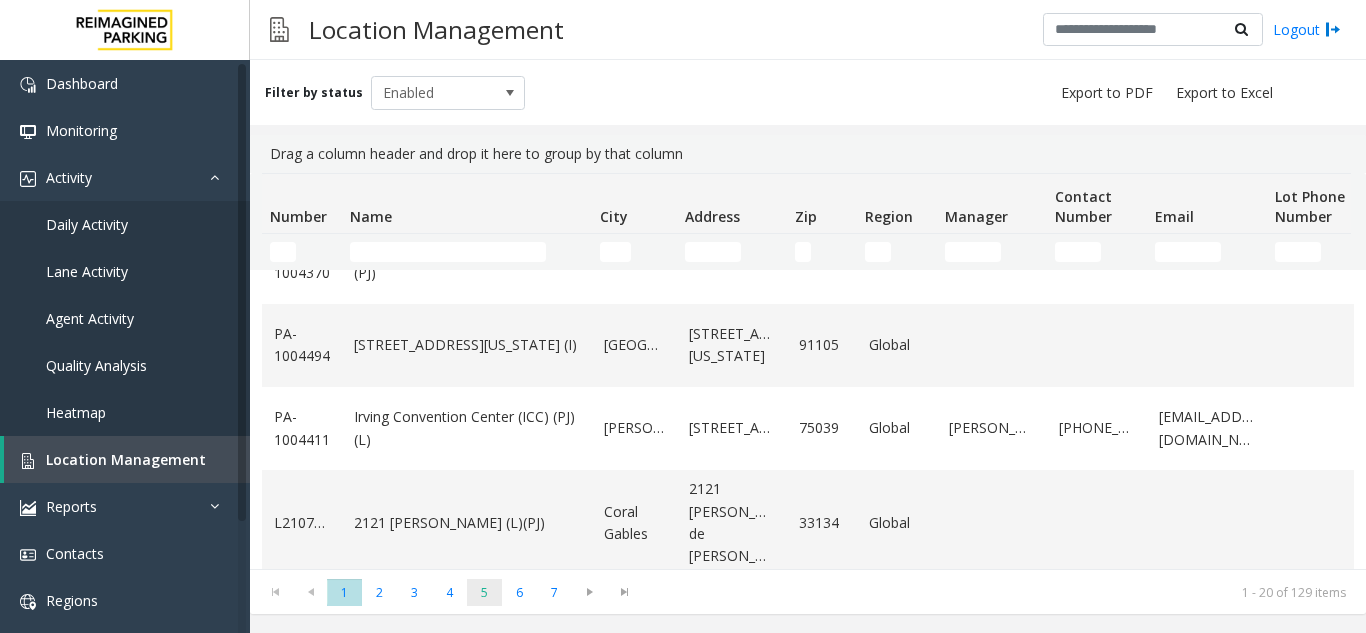 click on "5" 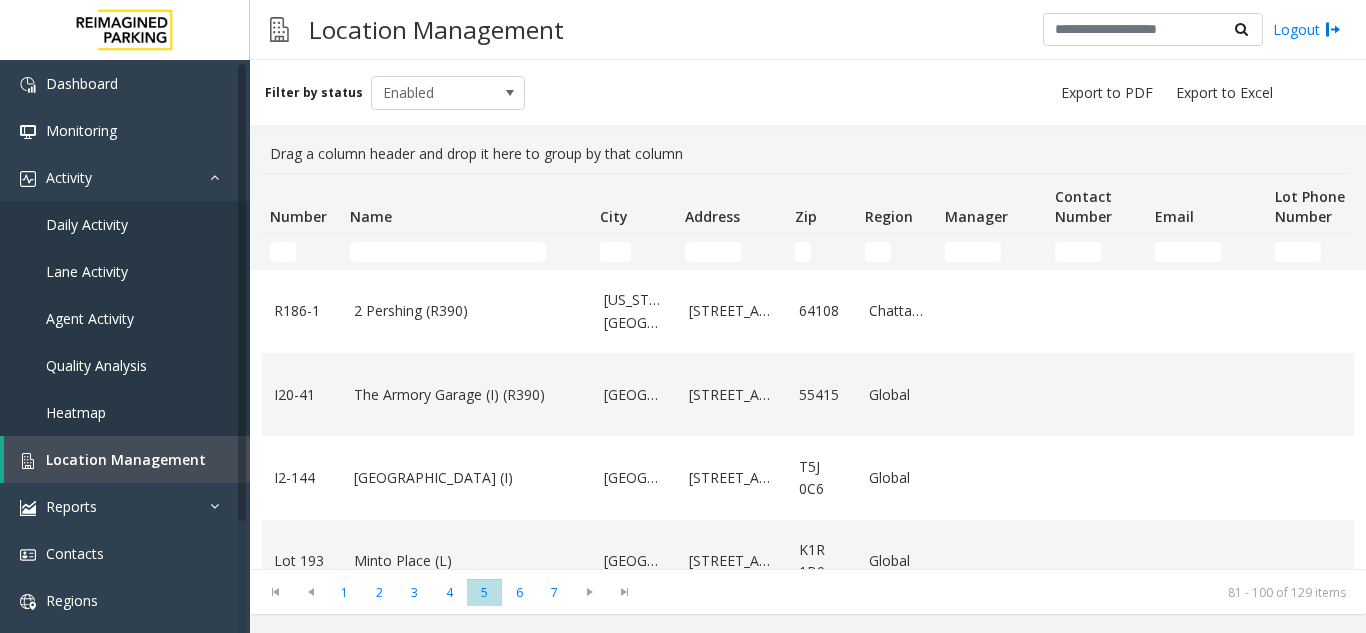 scroll, scrollTop: 1382, scrollLeft: 0, axis: vertical 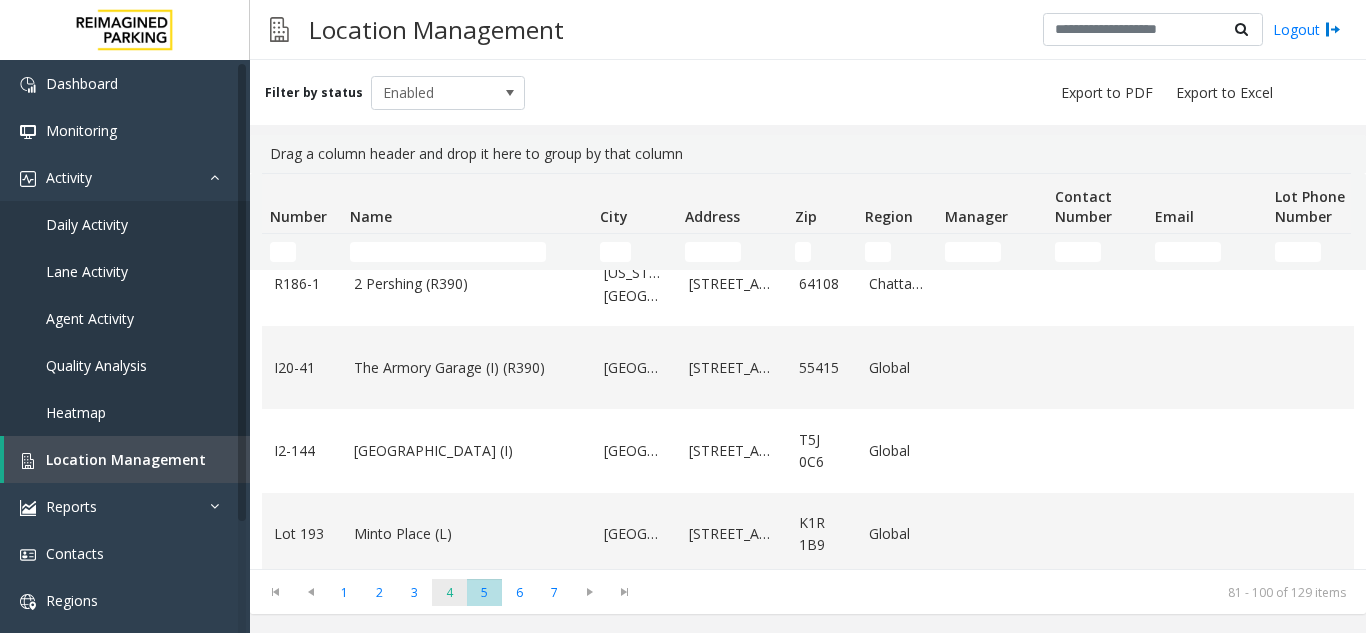 click on "4" 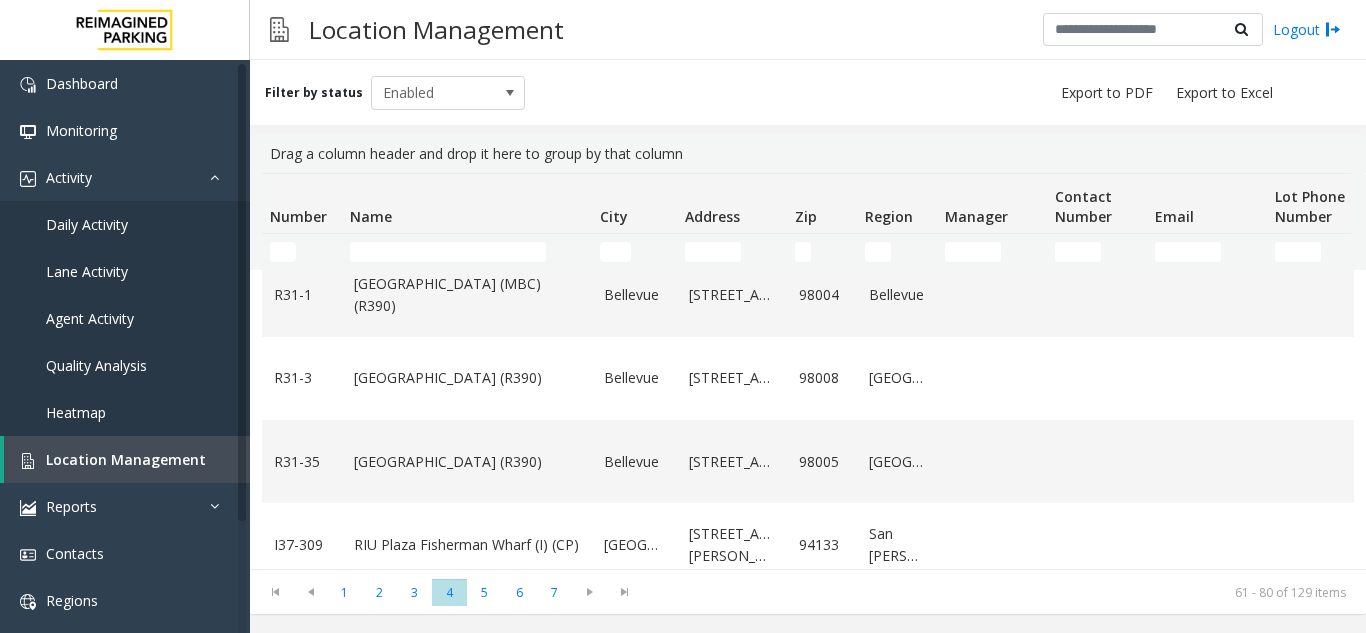 scroll, scrollTop: 1427, scrollLeft: 0, axis: vertical 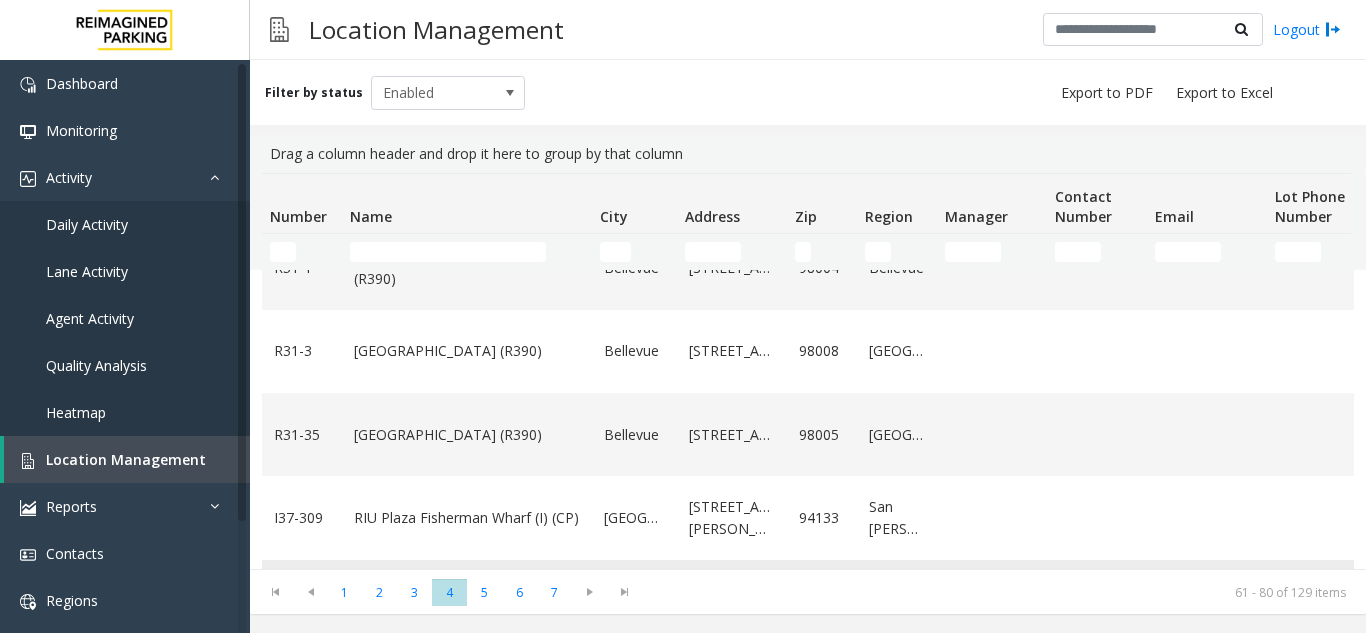 click on "Bei Hotel - HICC (I) (CP)" 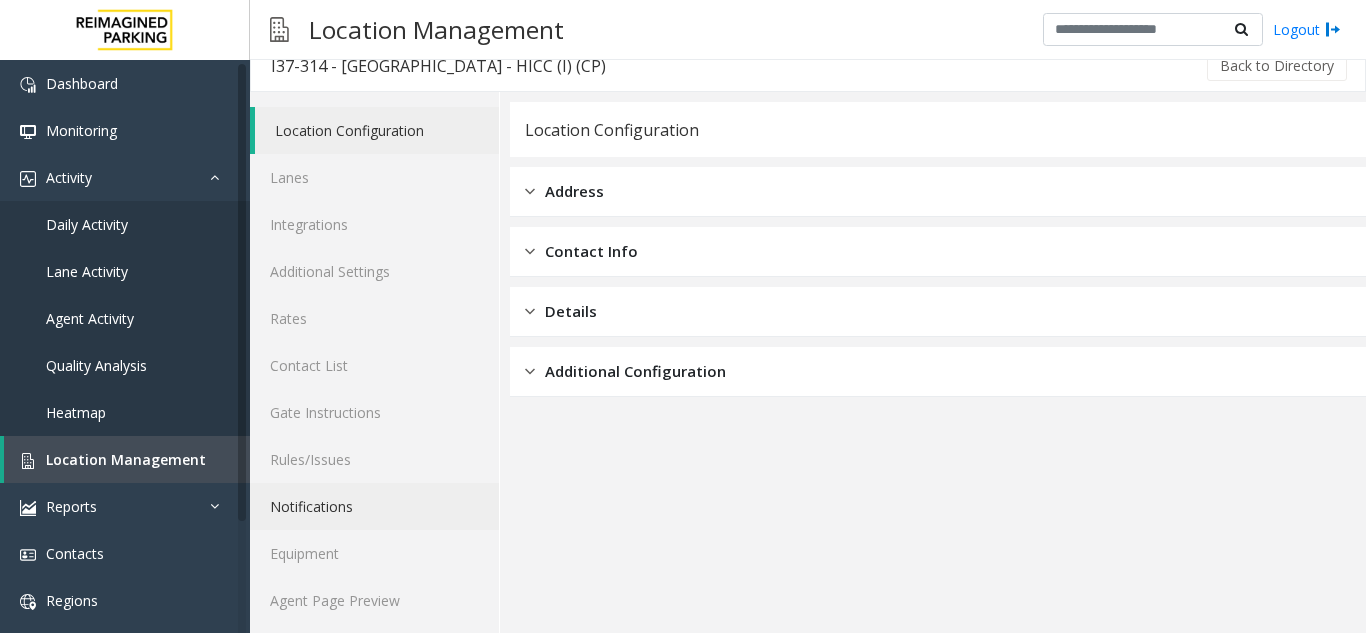 scroll, scrollTop: 26, scrollLeft: 0, axis: vertical 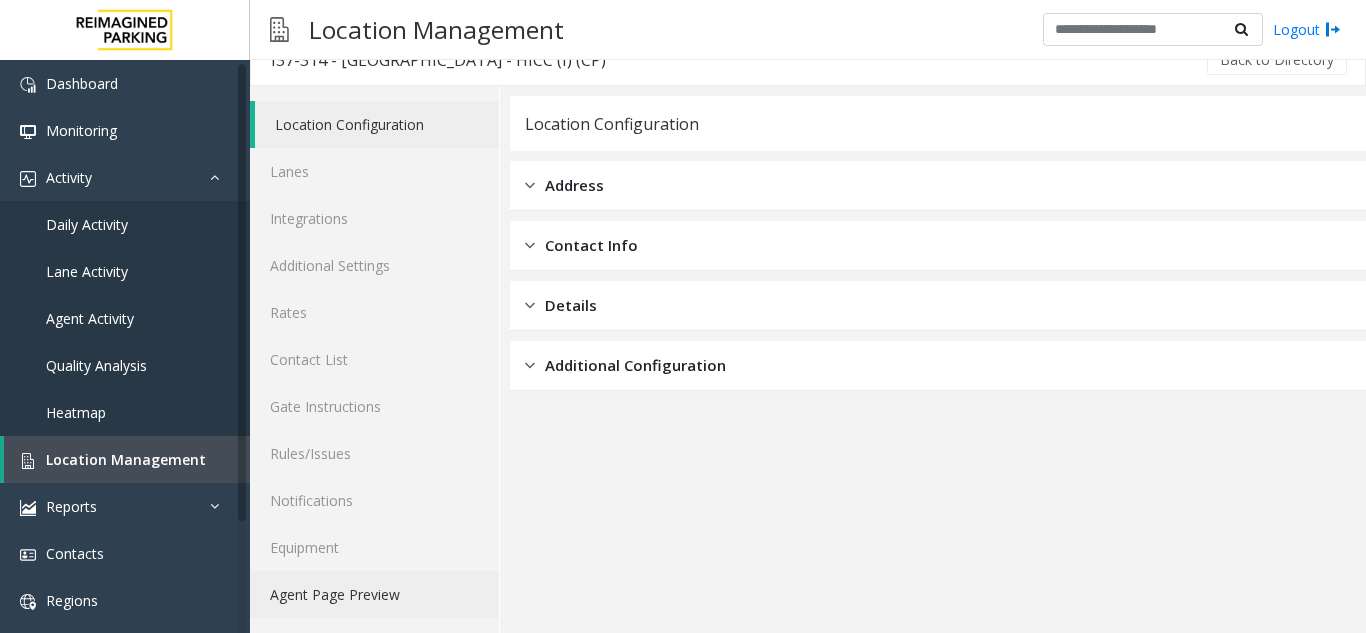 click on "Agent Page Preview" 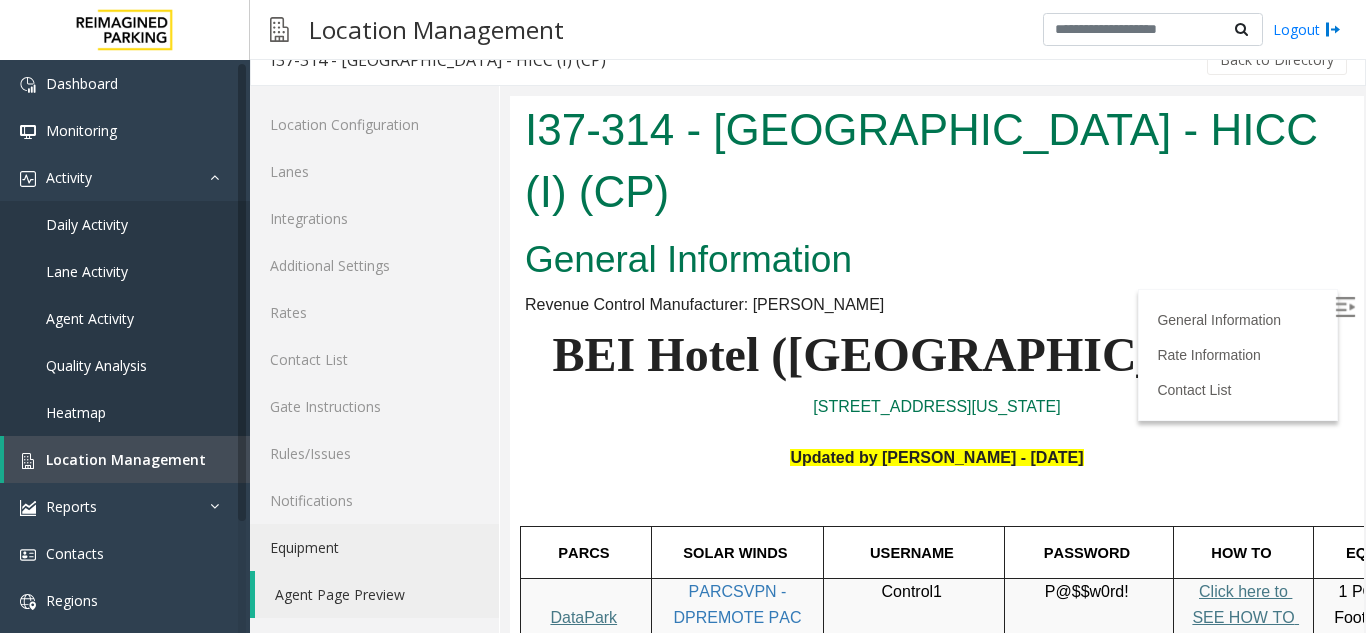 scroll, scrollTop: 0, scrollLeft: 0, axis: both 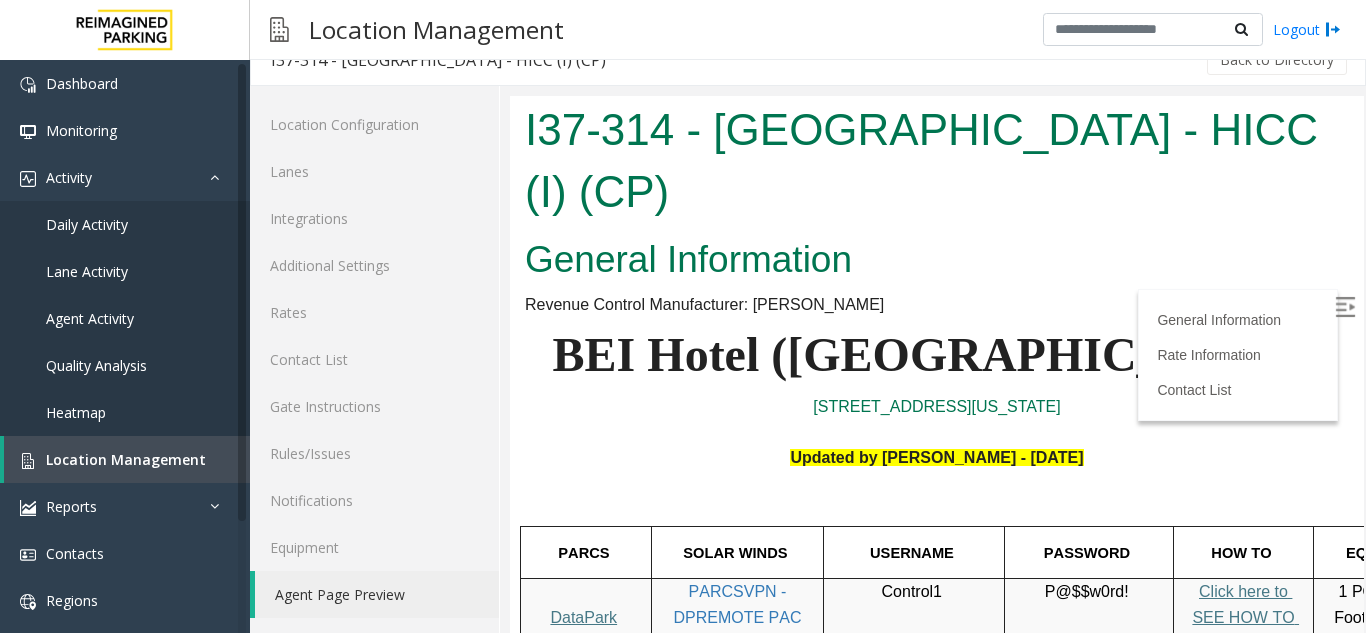 click at bounding box center [1345, 307] 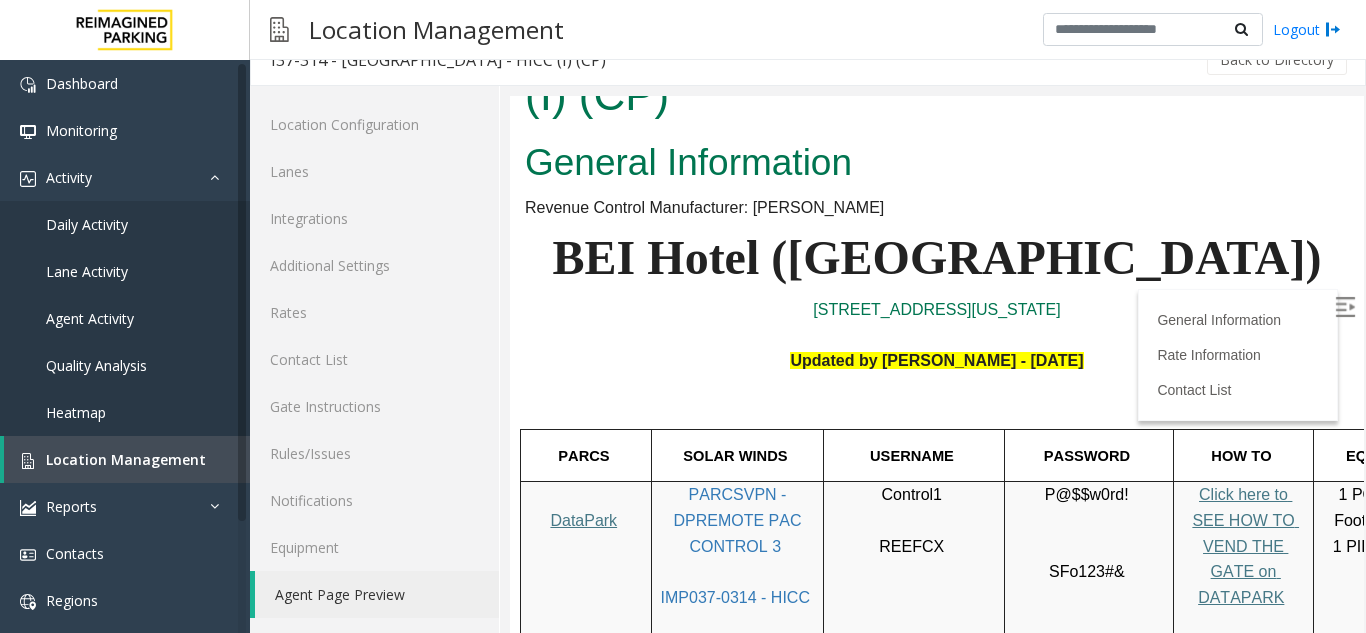scroll, scrollTop: 0, scrollLeft: 0, axis: both 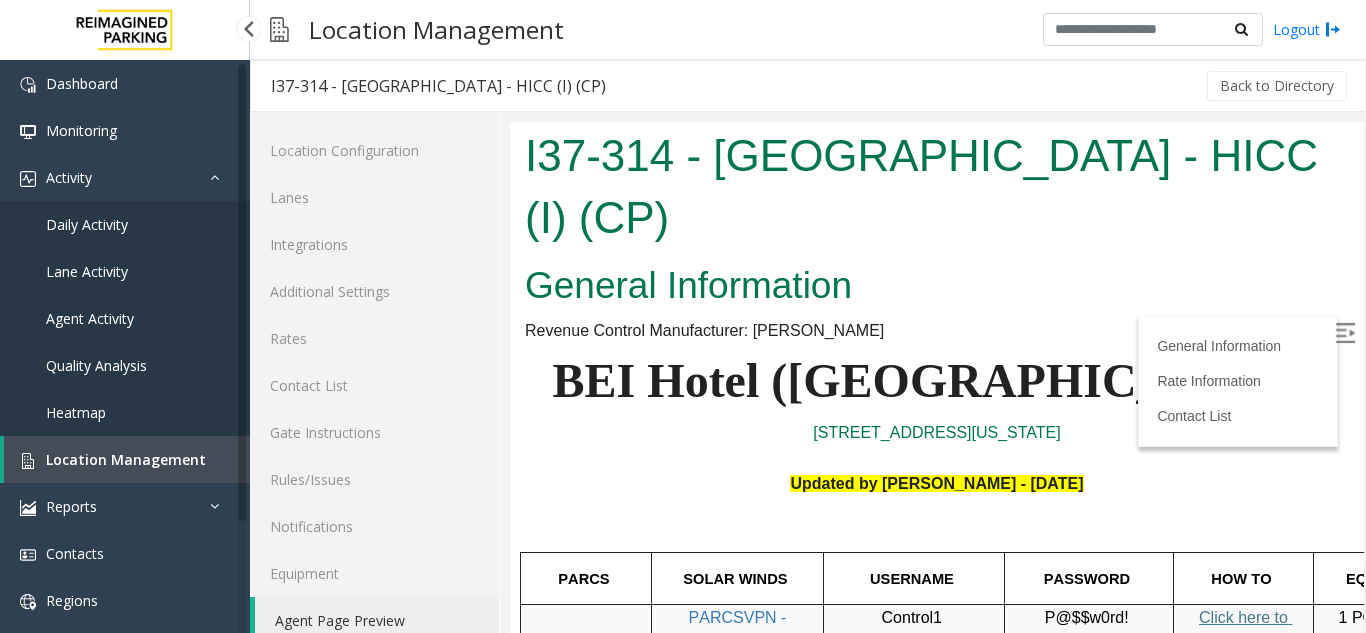 click on "Location Management" at bounding box center (126, 459) 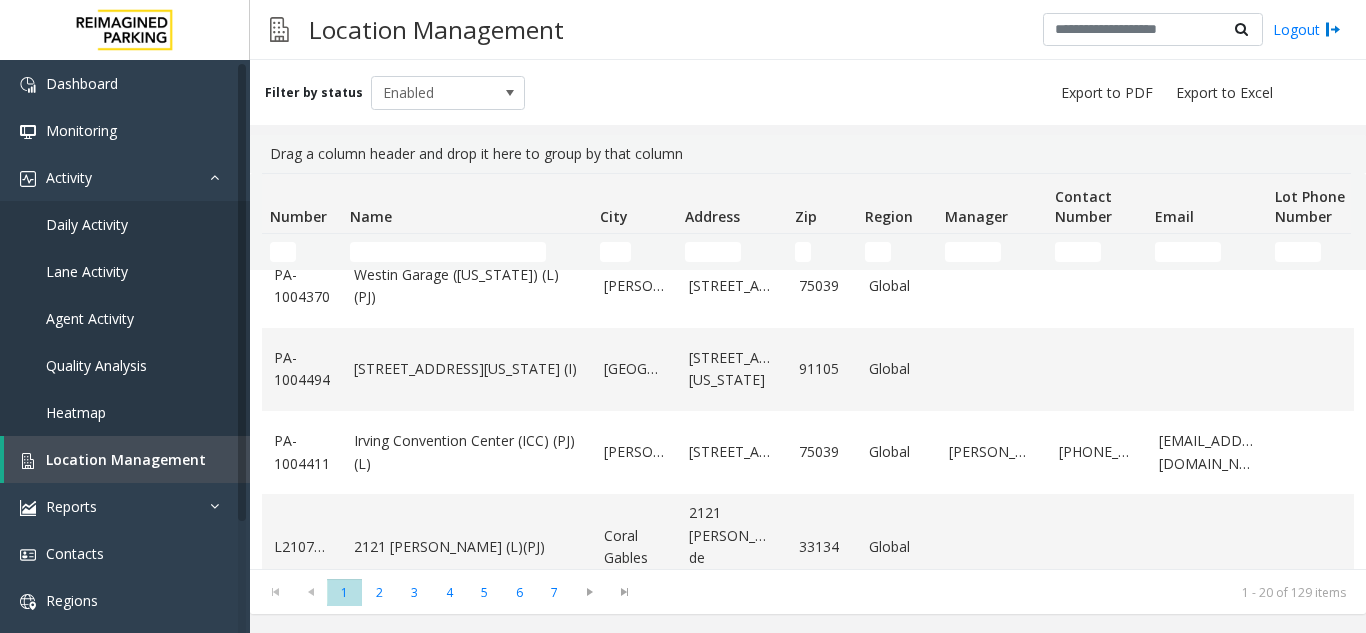 scroll, scrollTop: 1382, scrollLeft: 0, axis: vertical 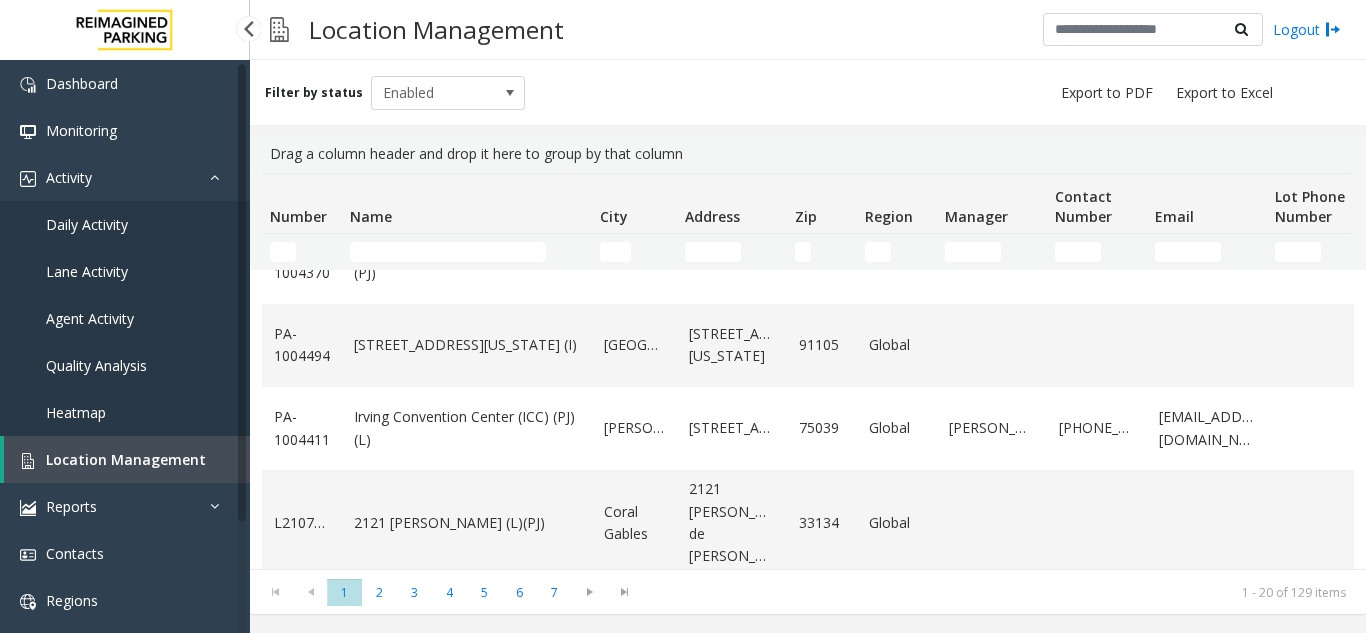 click on "Quality Analysis" at bounding box center (96, 365) 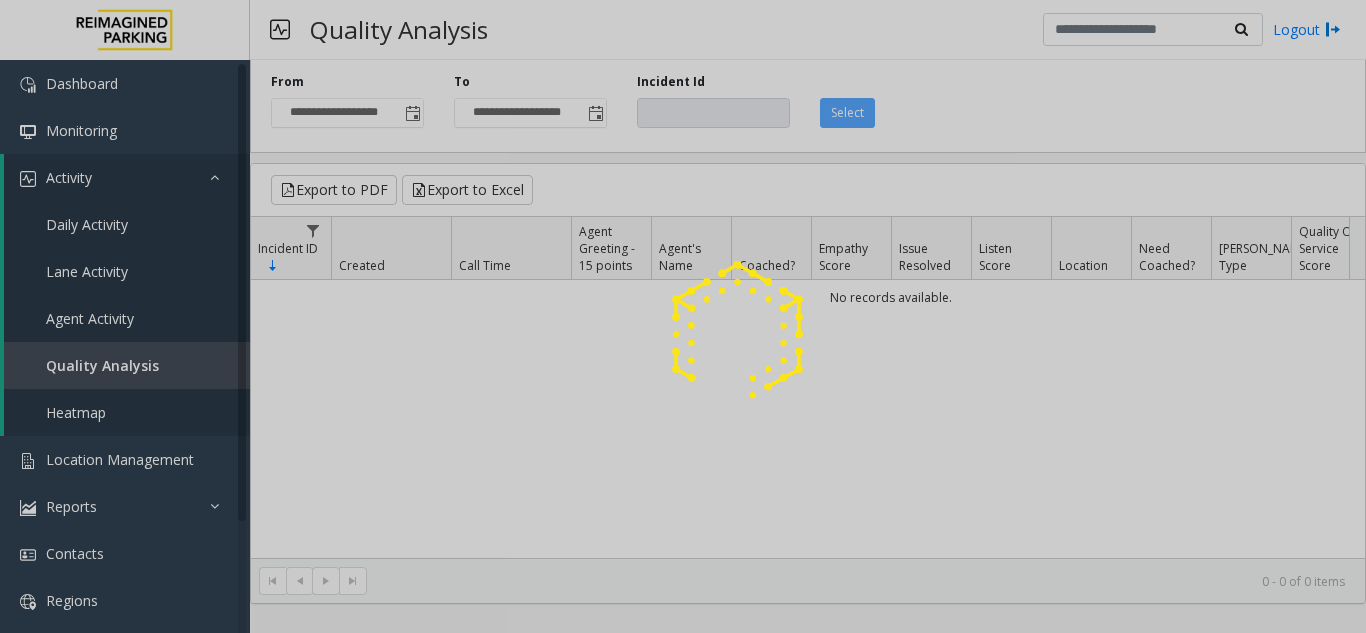 click 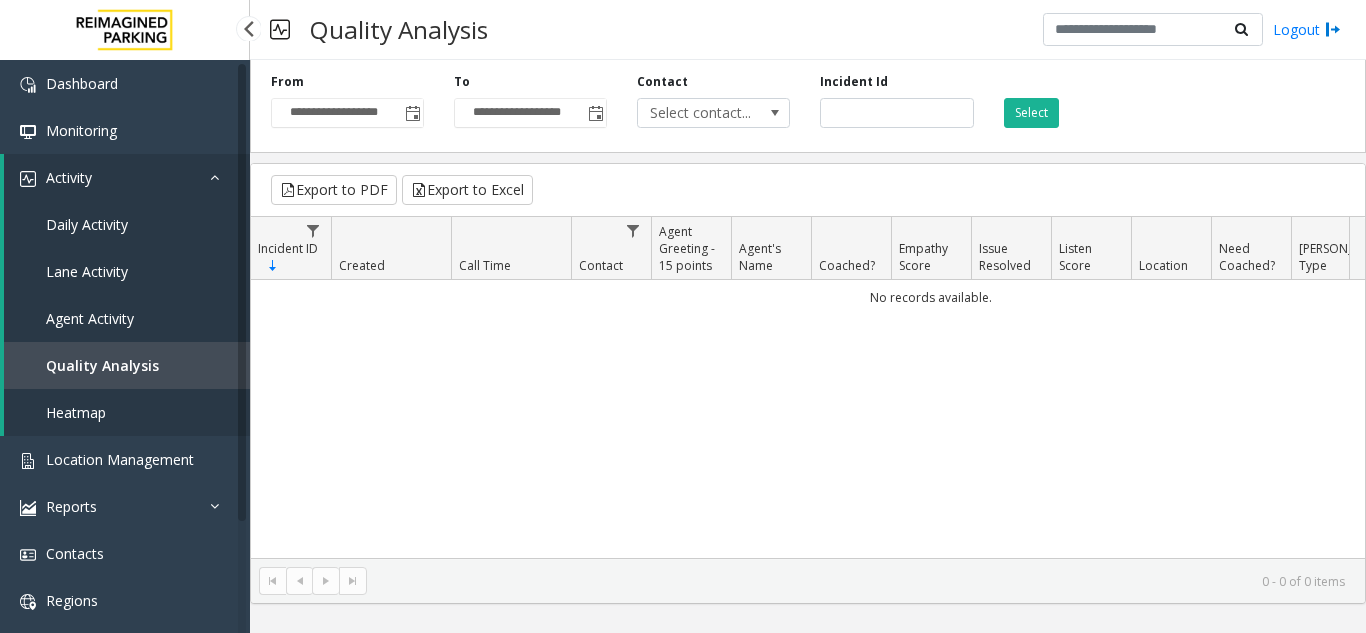 click on "Agent Activity" at bounding box center (90, 318) 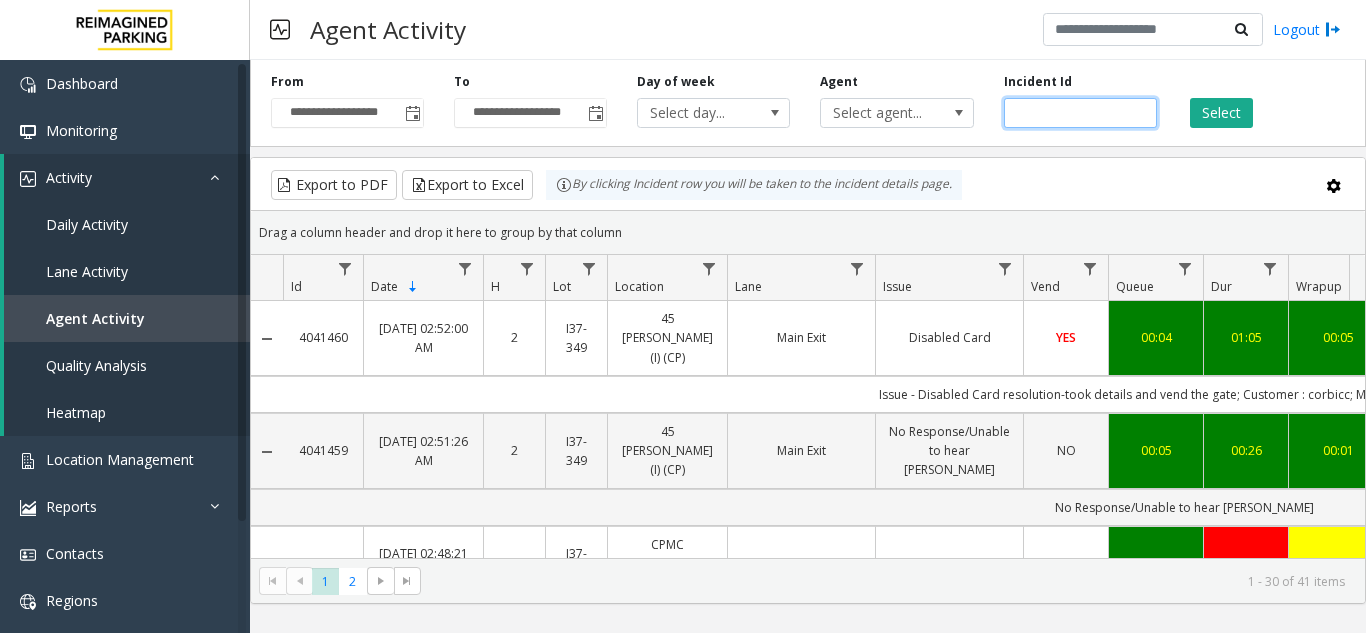 click 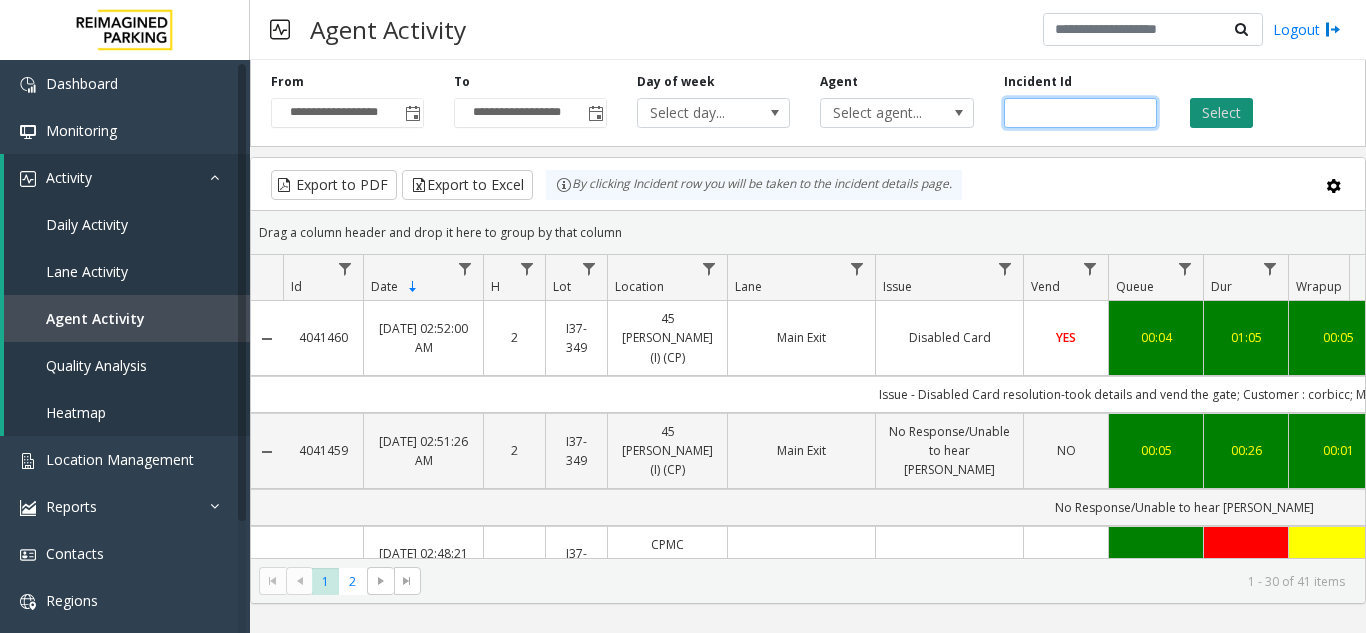 type on "*******" 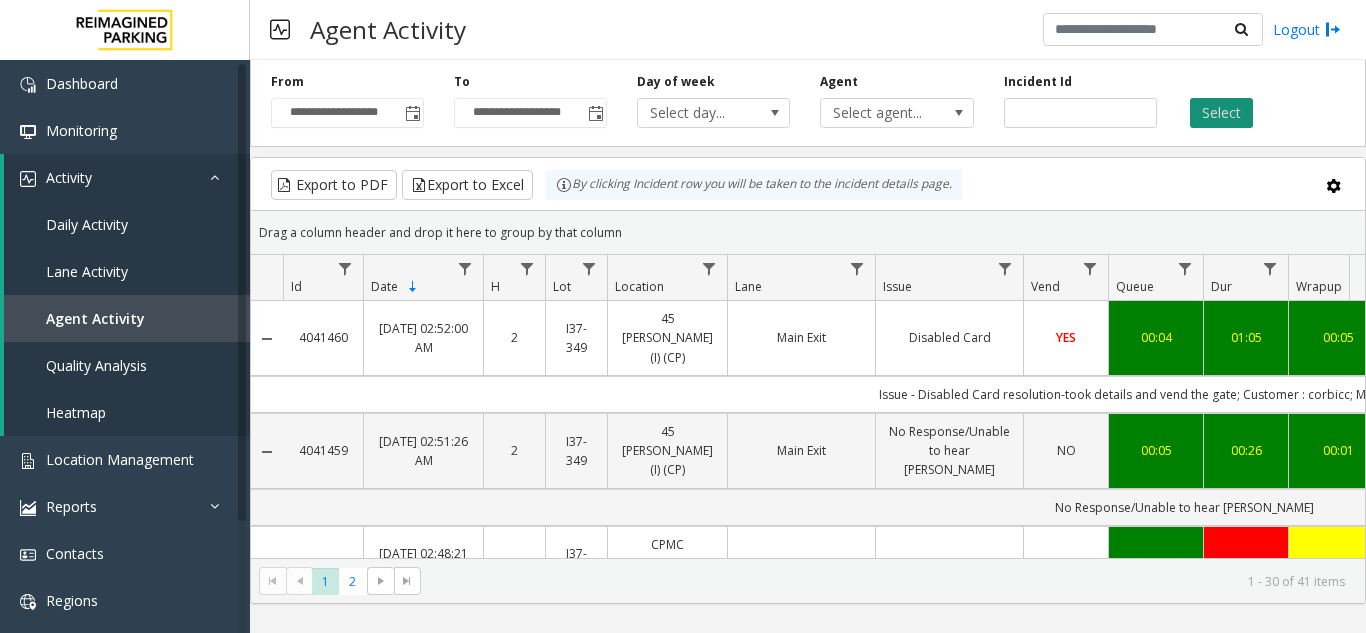 click on "Select" 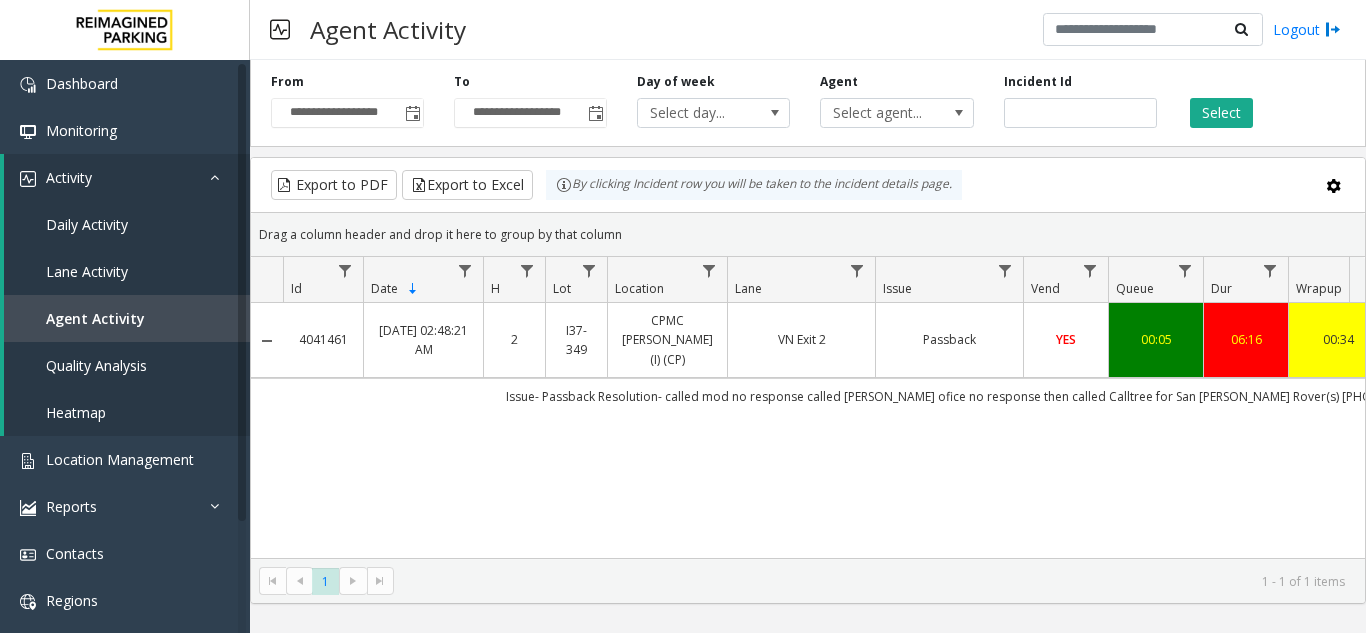 scroll, scrollTop: 0, scrollLeft: 55, axis: horizontal 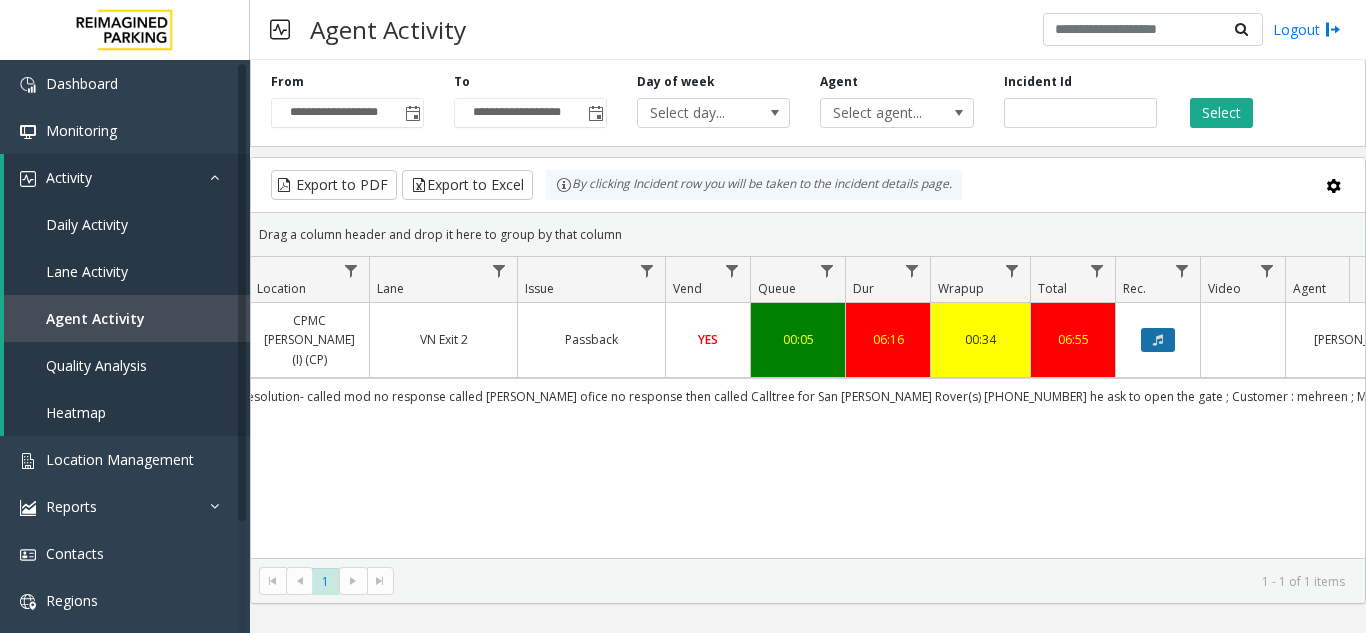 click 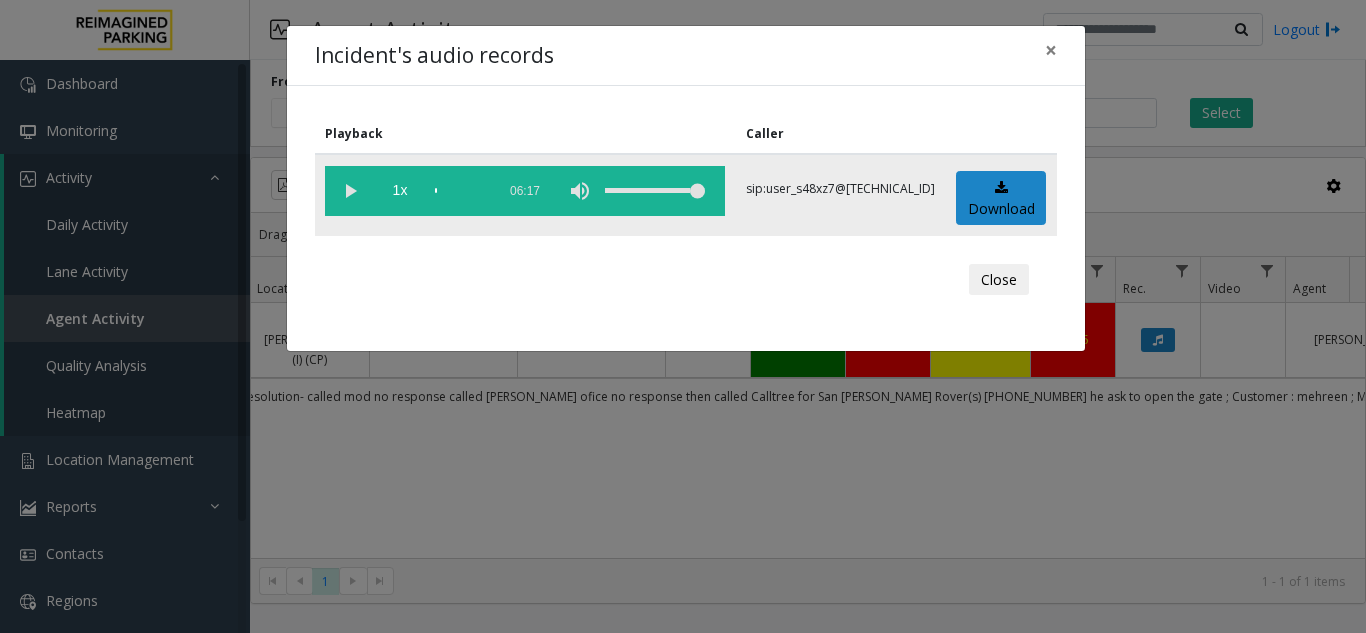 click 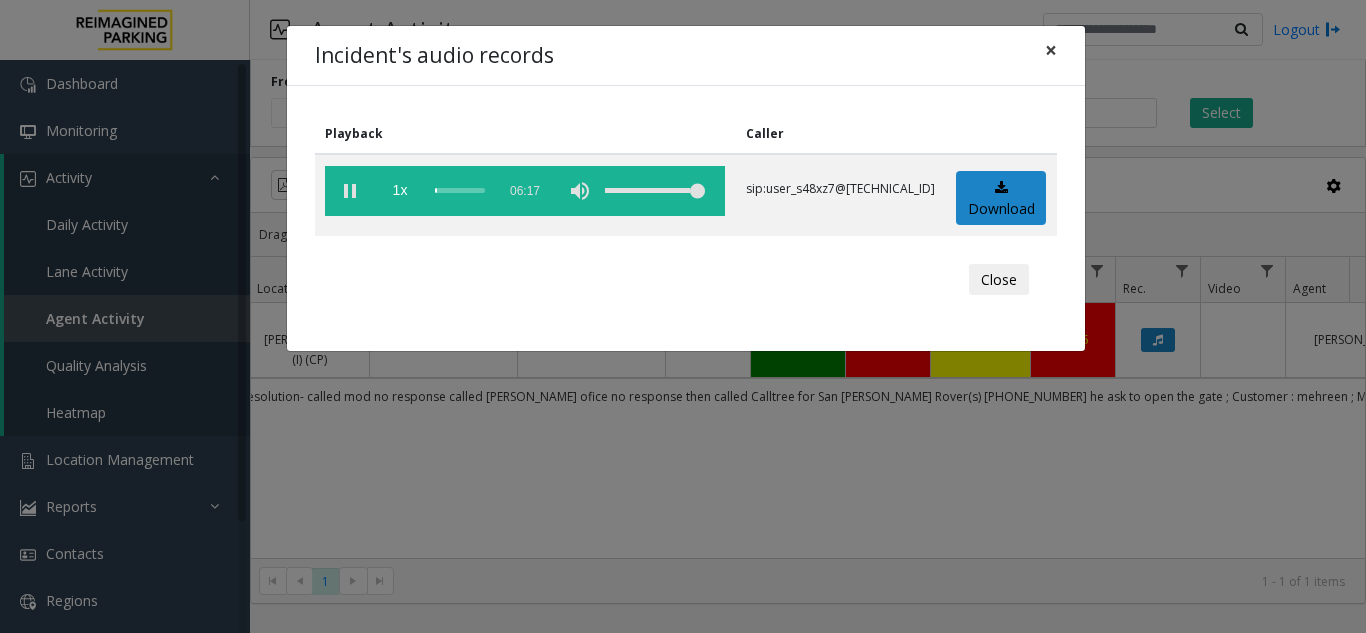 click on "×" 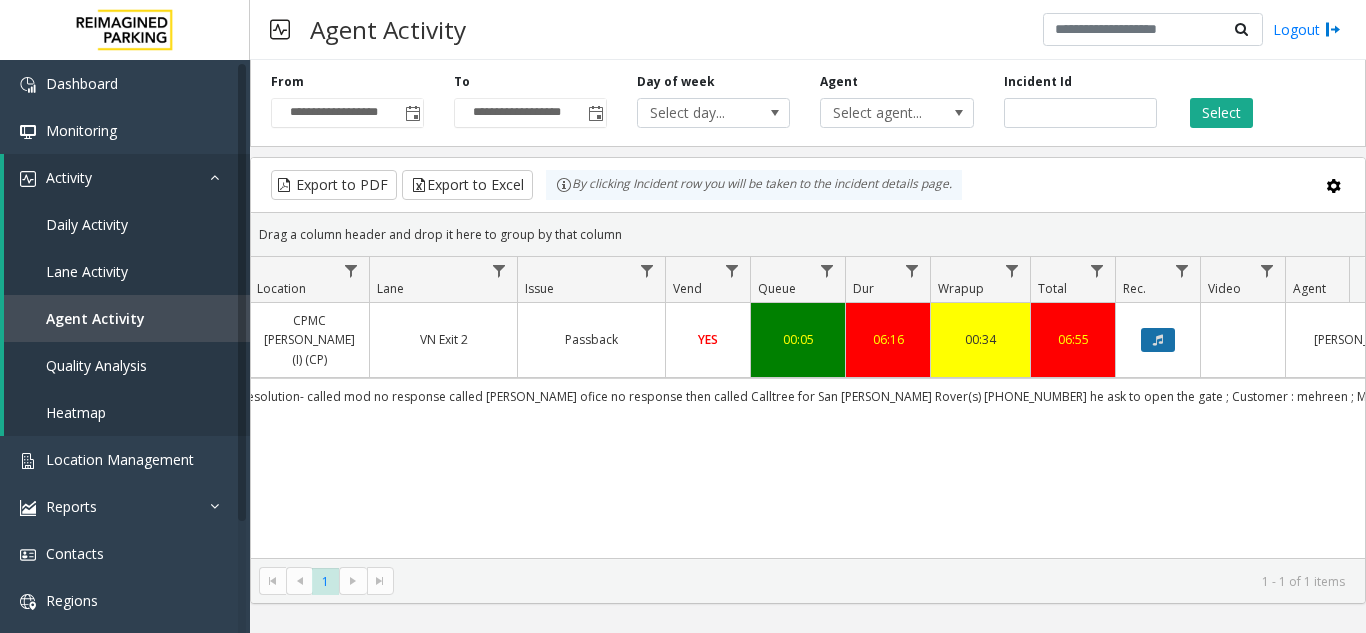 click 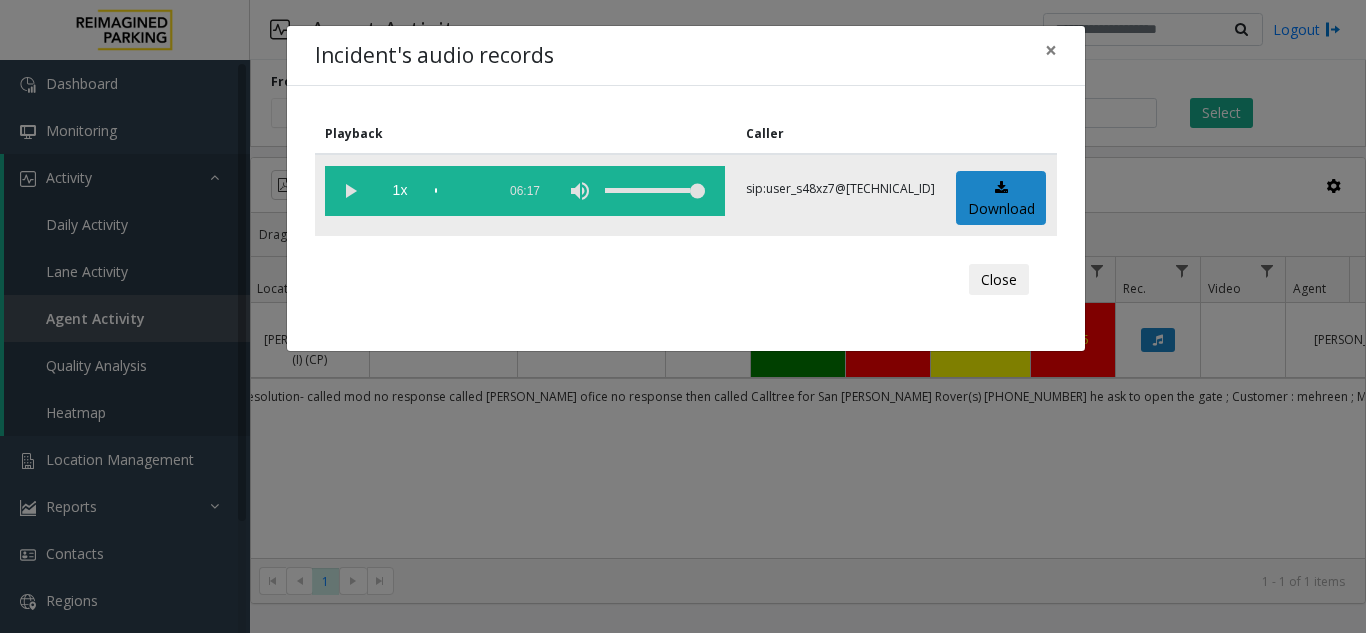 click 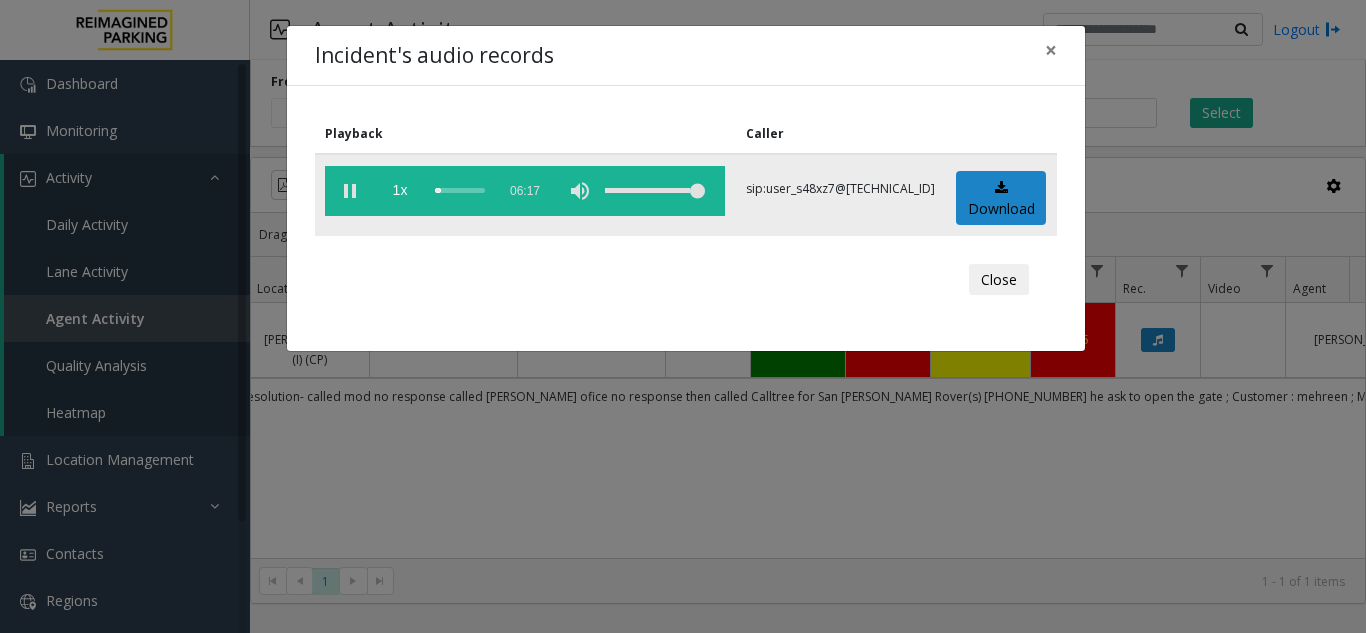 click 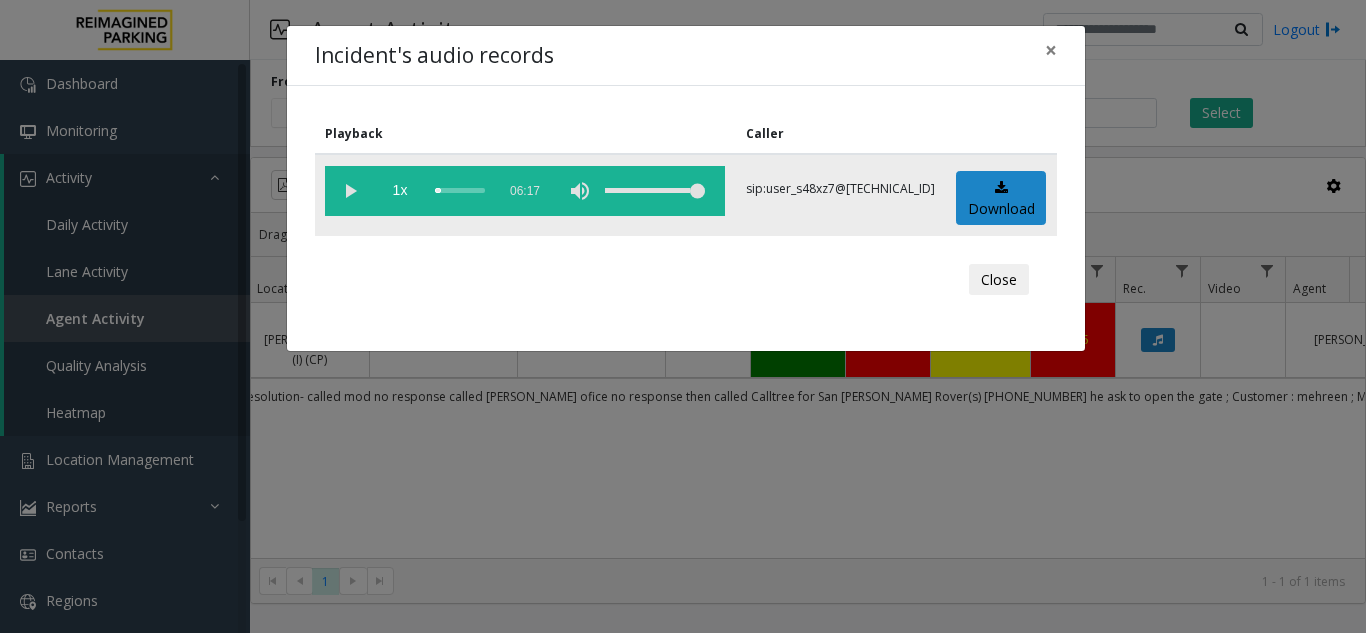 click 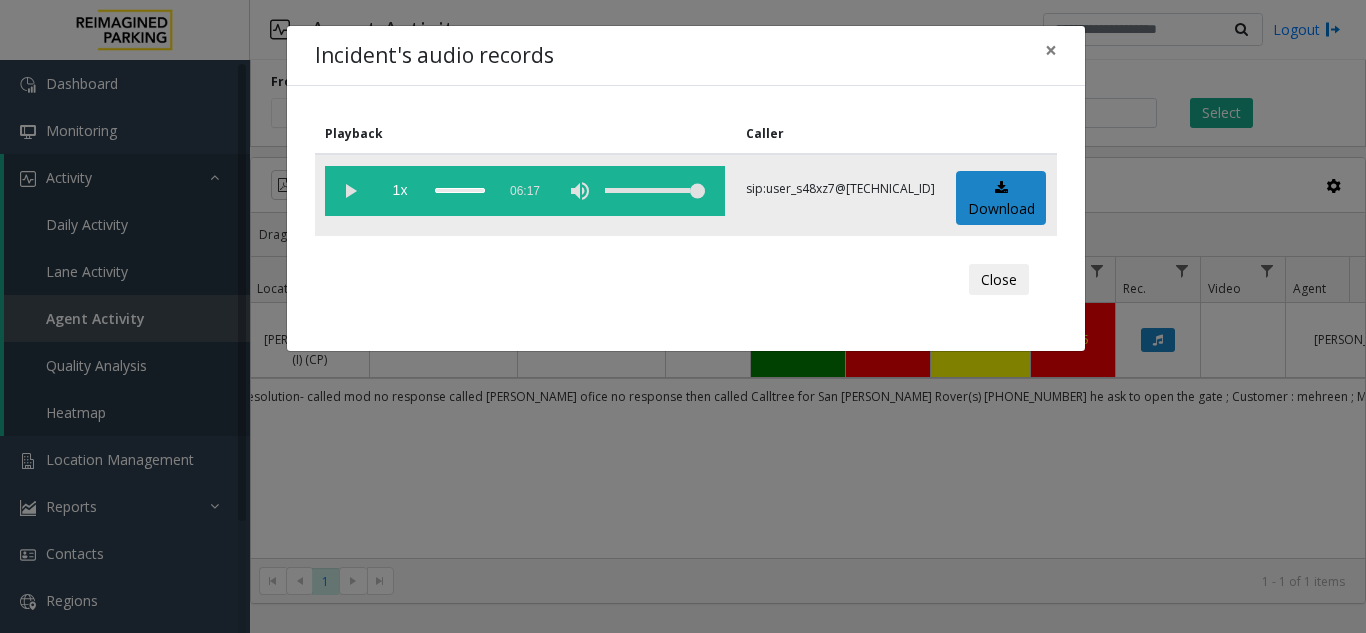 drag, startPoint x: 438, startPoint y: 188, endPoint x: 427, endPoint y: 191, distance: 11.401754 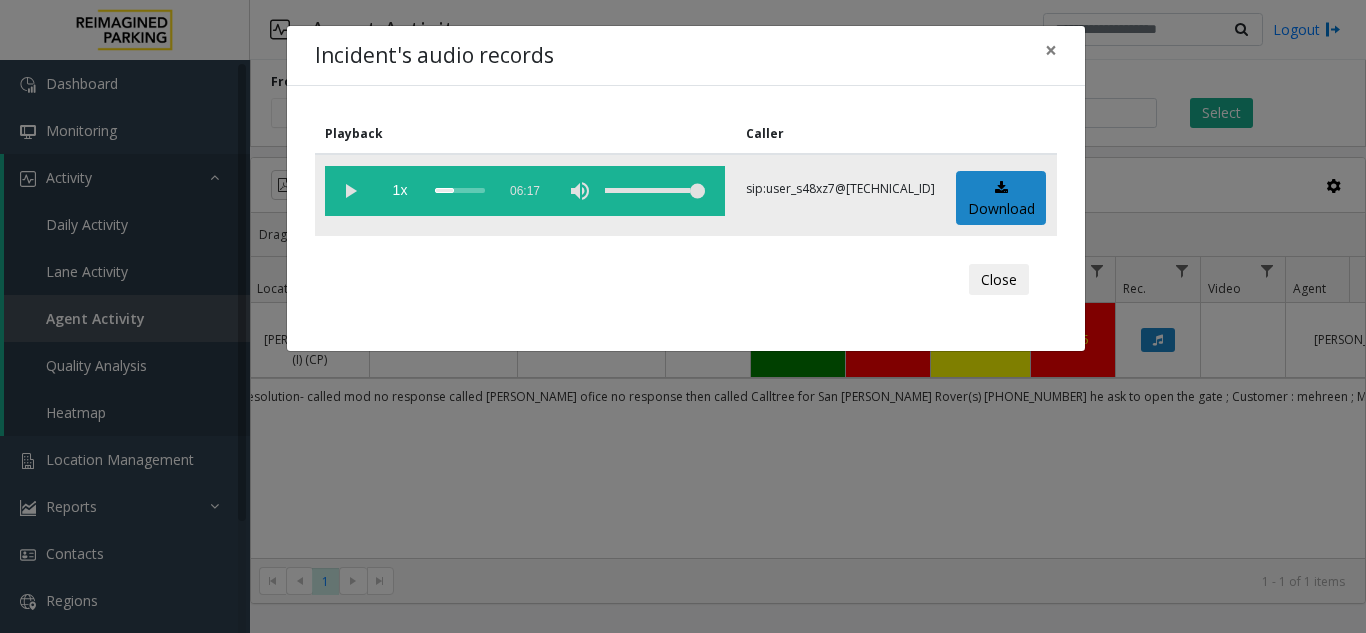 drag, startPoint x: 451, startPoint y: 190, endPoint x: 349, endPoint y: 191, distance: 102.0049 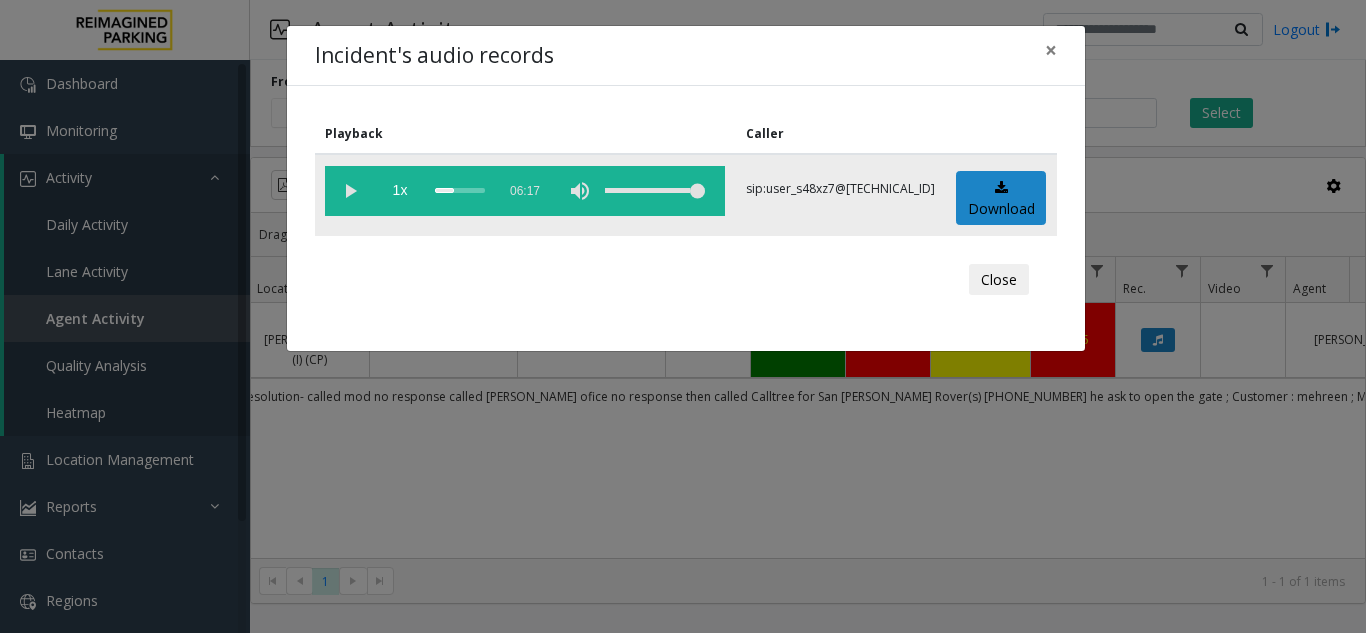 click 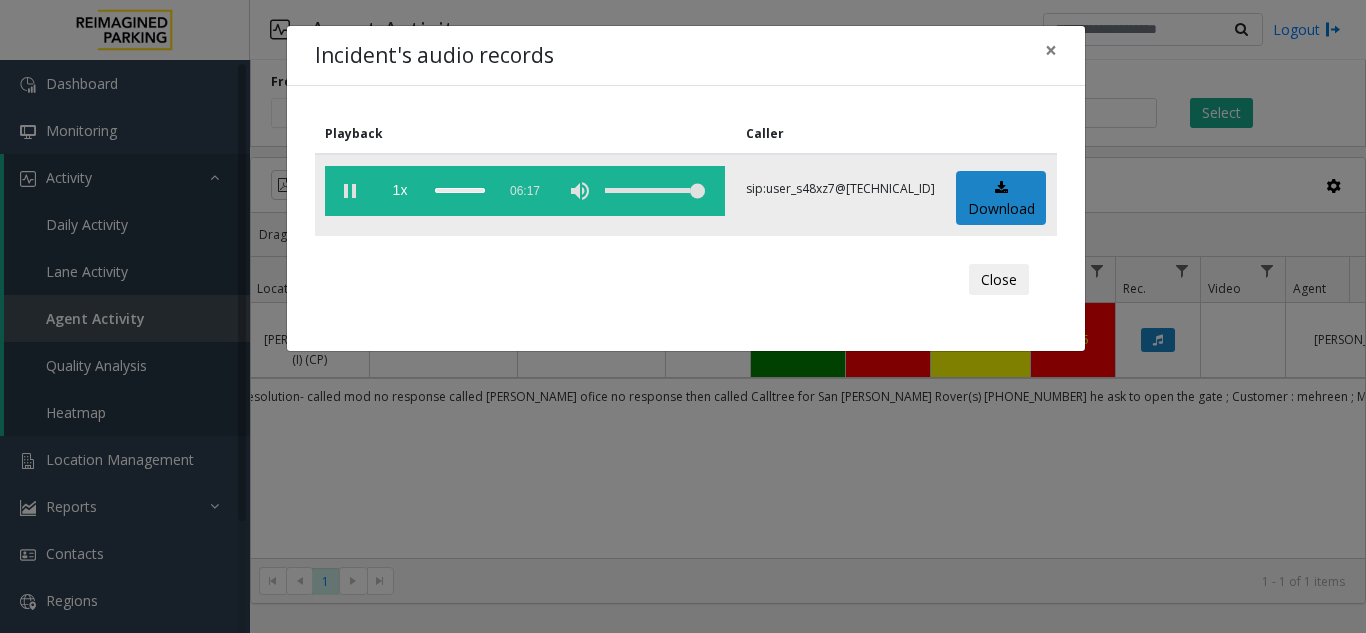 click 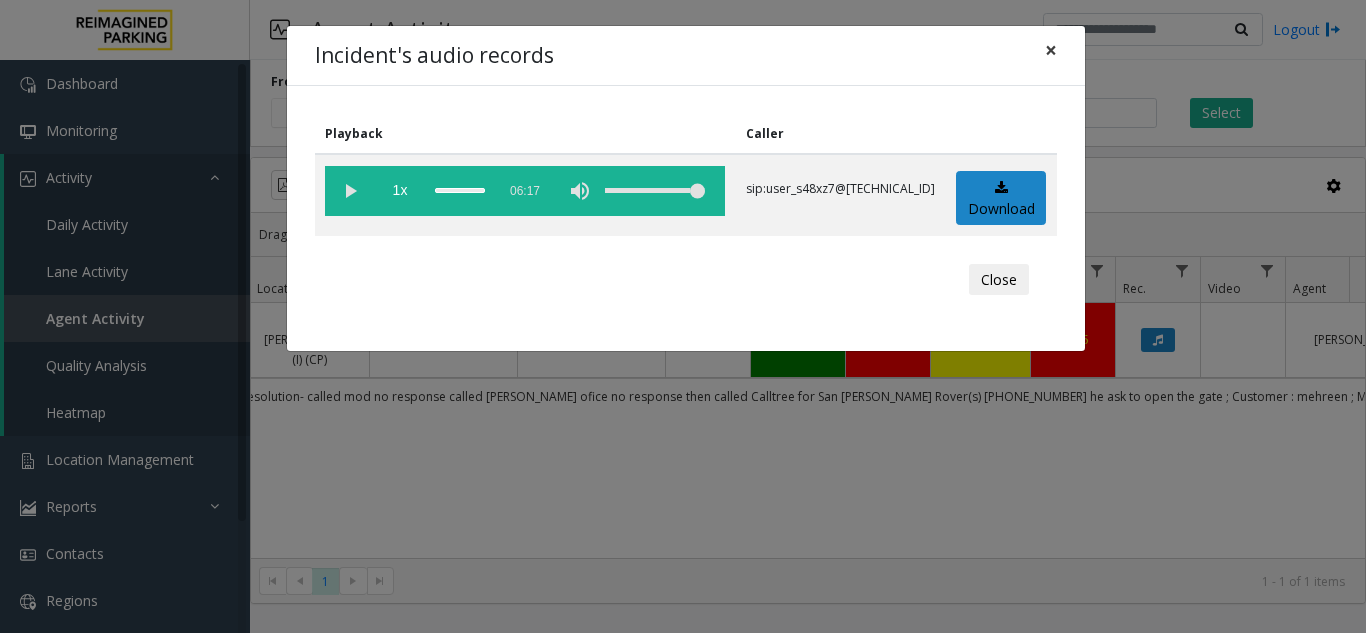 click on "×" 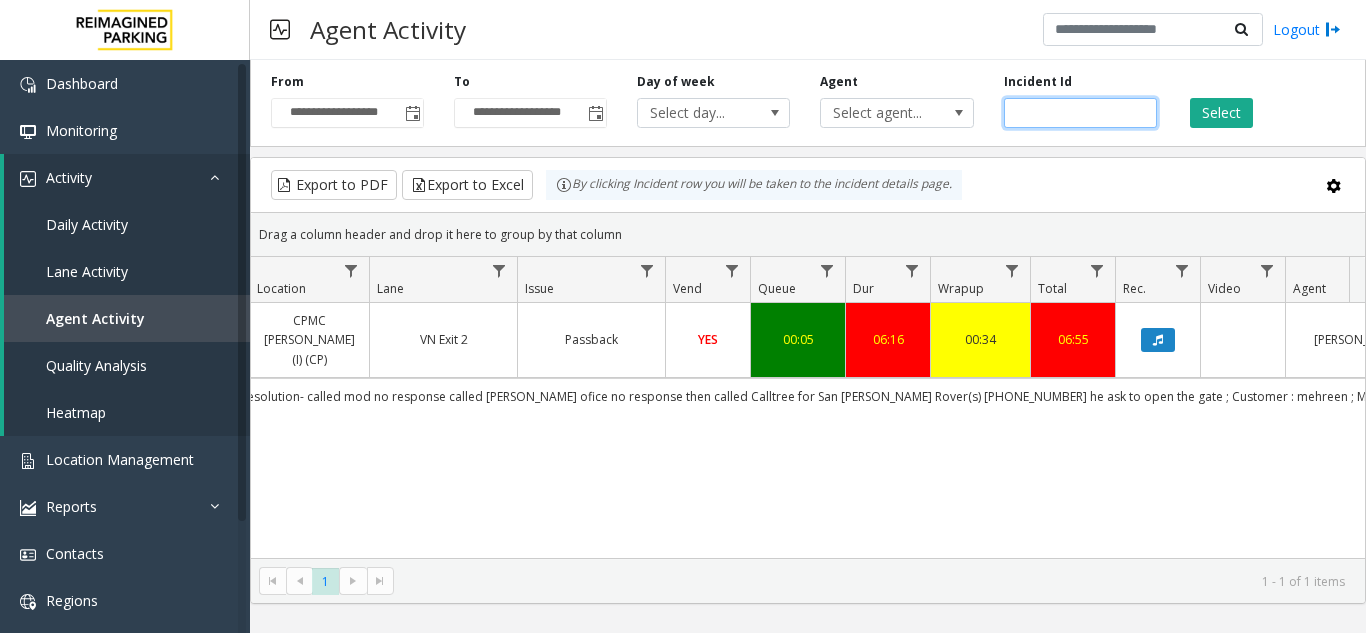drag, startPoint x: 1076, startPoint y: 115, endPoint x: 975, endPoint y: 144, distance: 105.080925 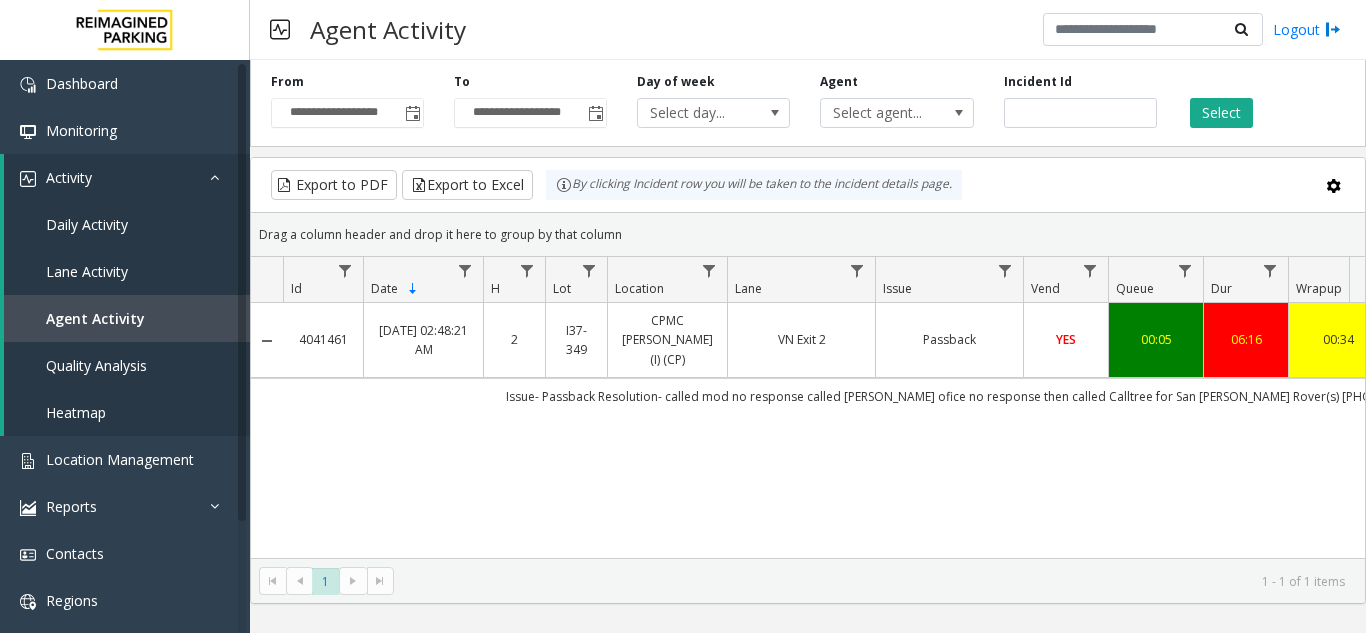 scroll, scrollTop: 0, scrollLeft: 0, axis: both 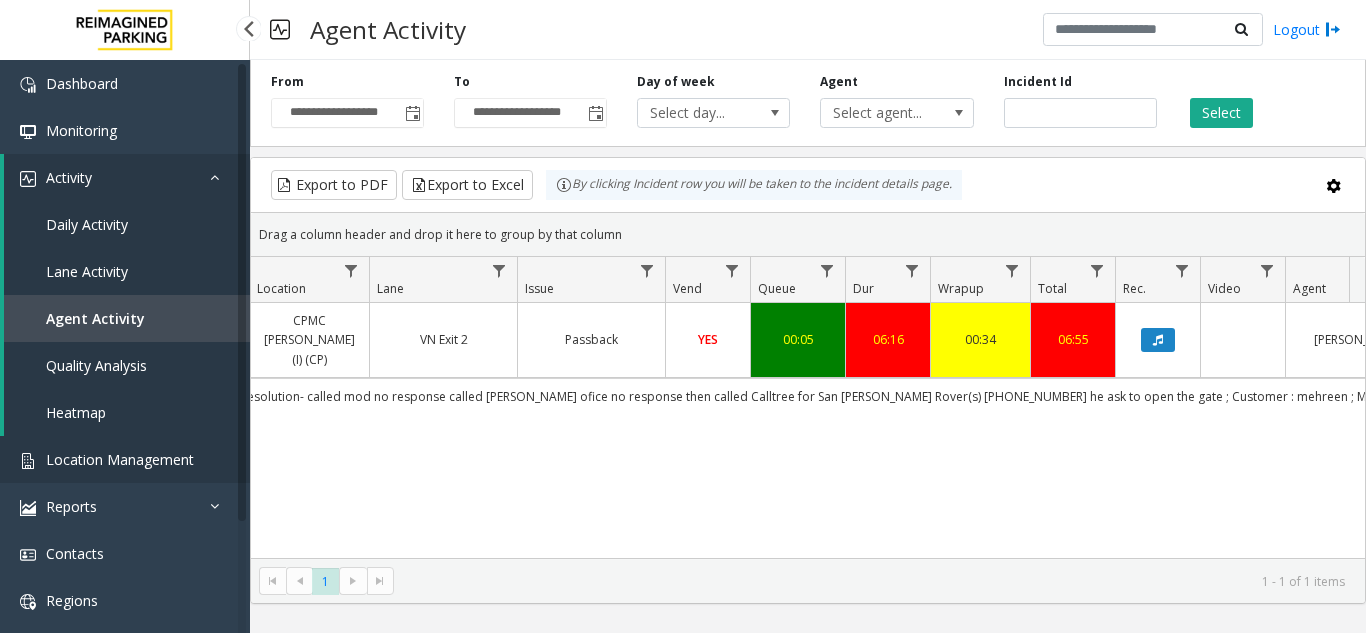click on "Location Management" at bounding box center (125, 459) 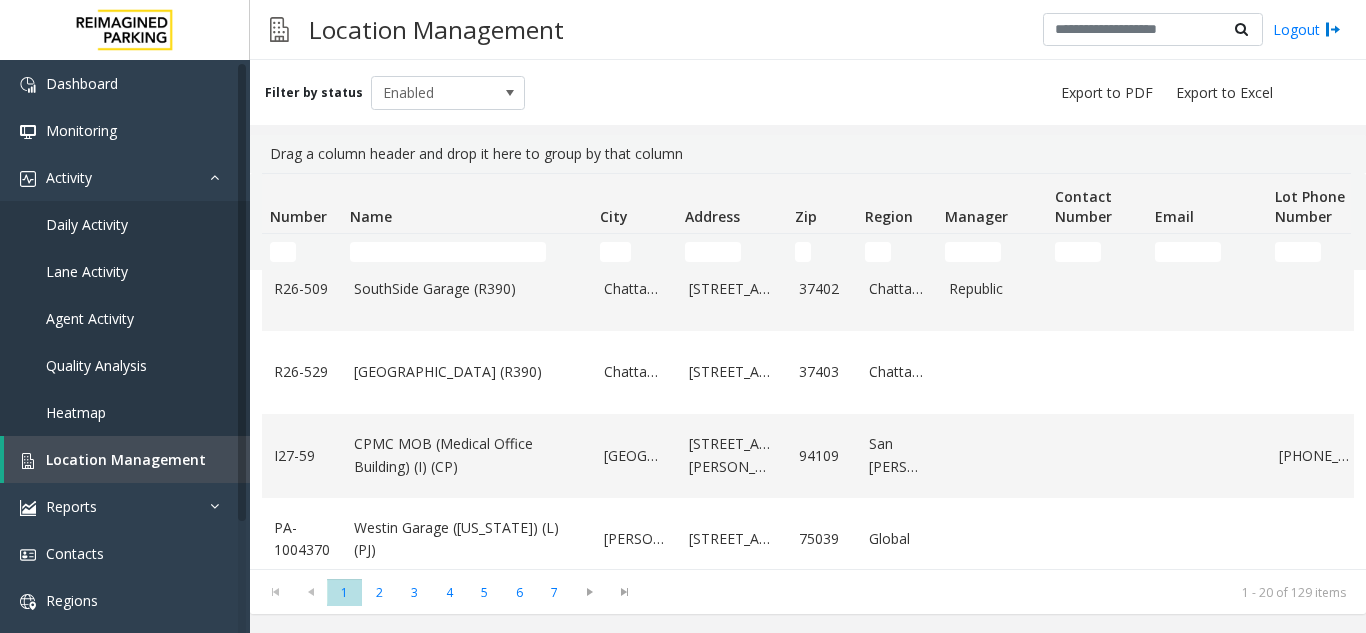 scroll, scrollTop: 1200, scrollLeft: 0, axis: vertical 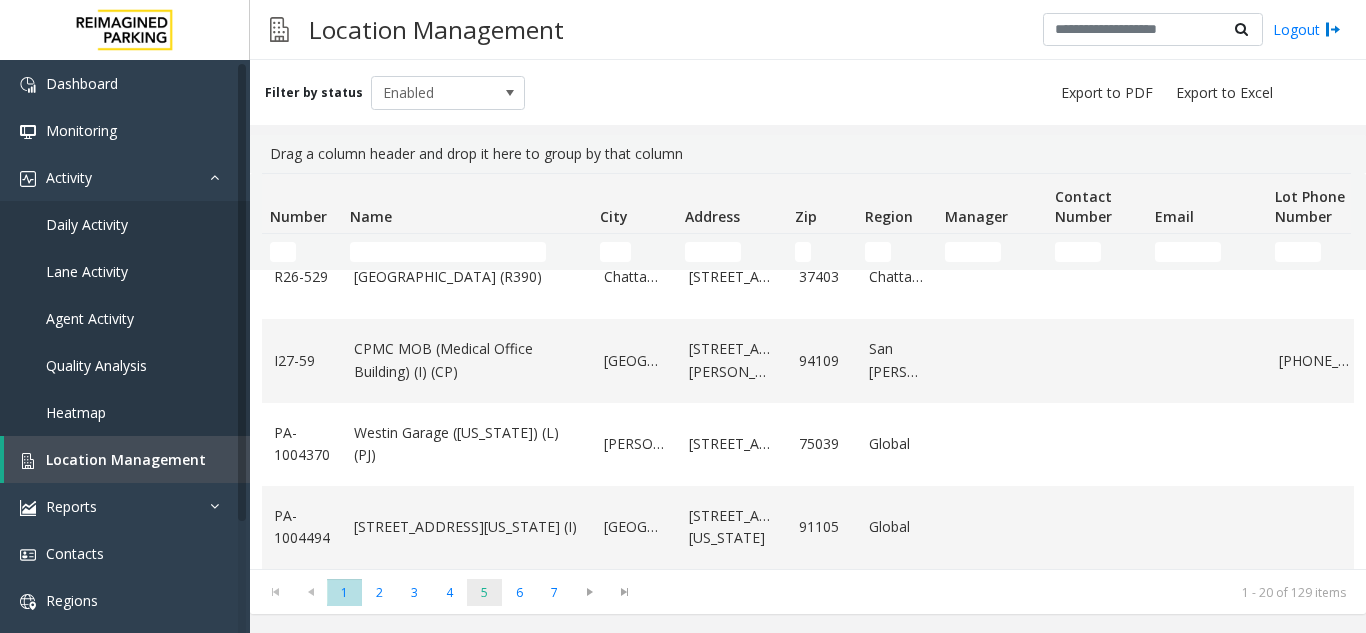click on "5" 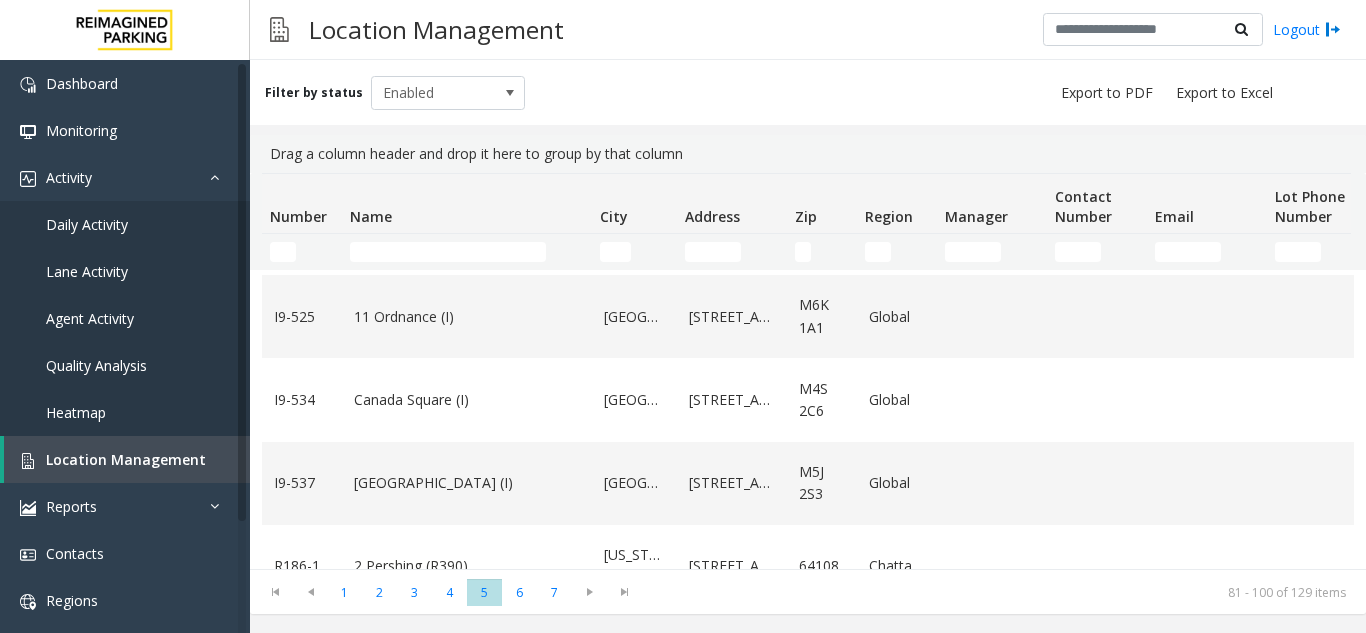 scroll, scrollTop: 1382, scrollLeft: 0, axis: vertical 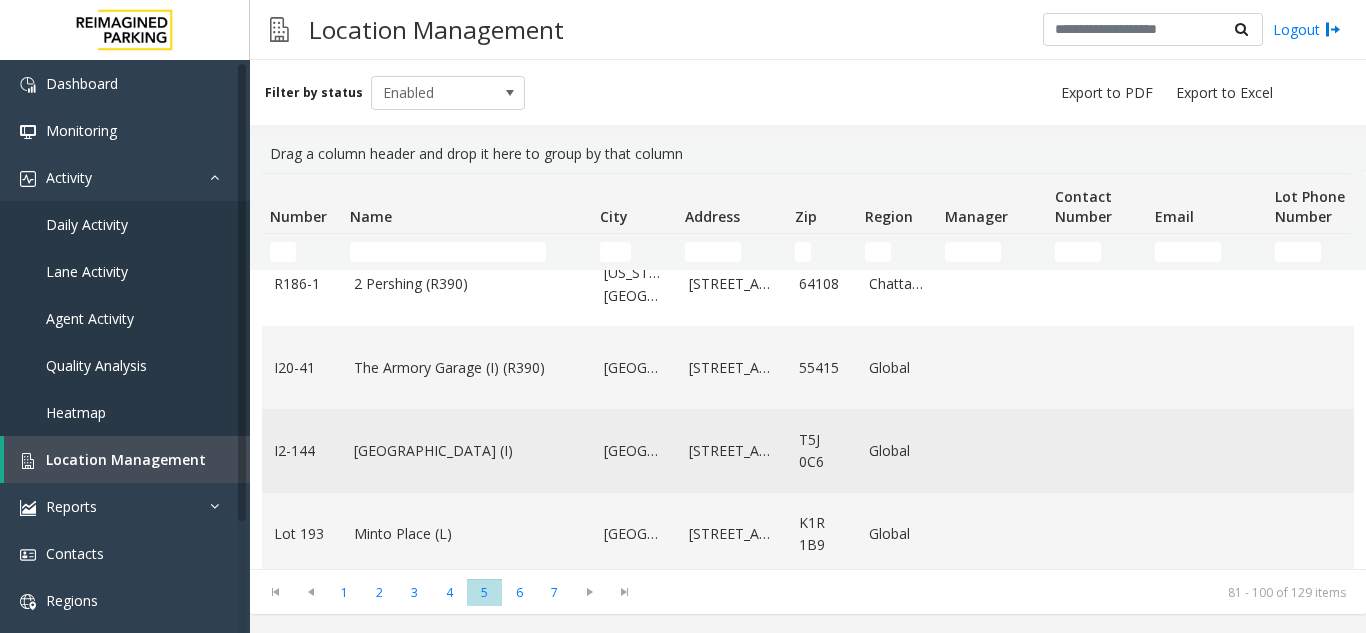 click on "Mayfair Village South (I)" 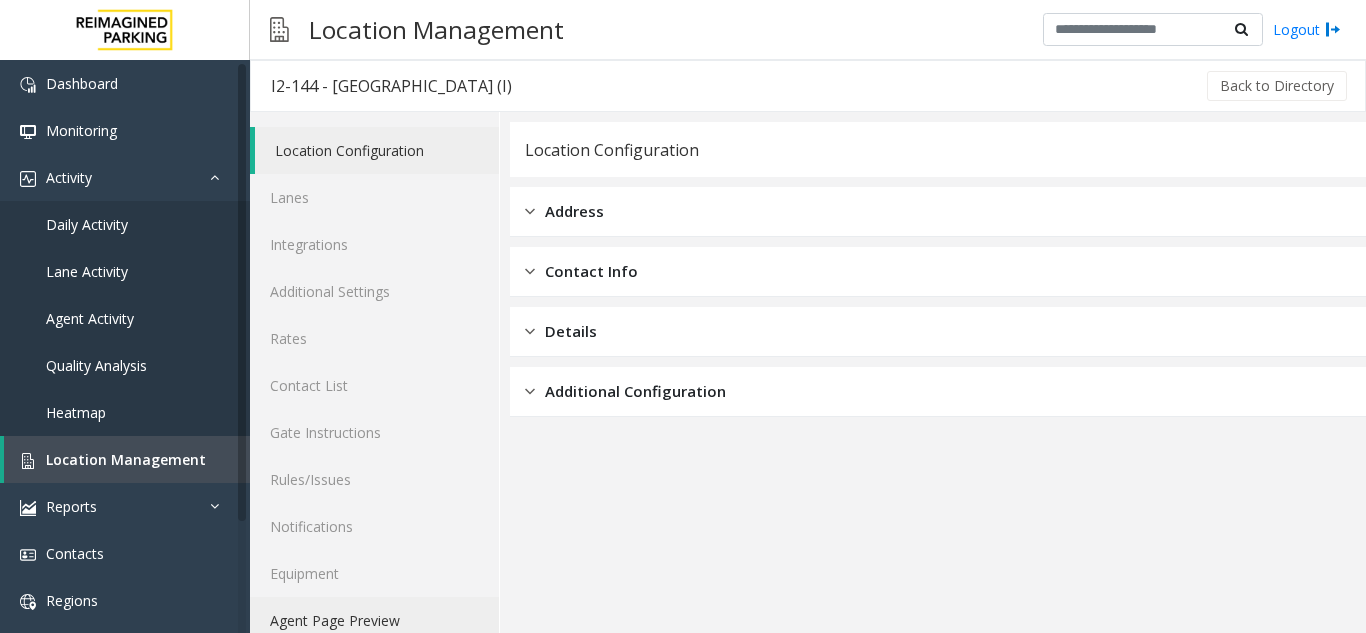 click on "Agent Page Preview" 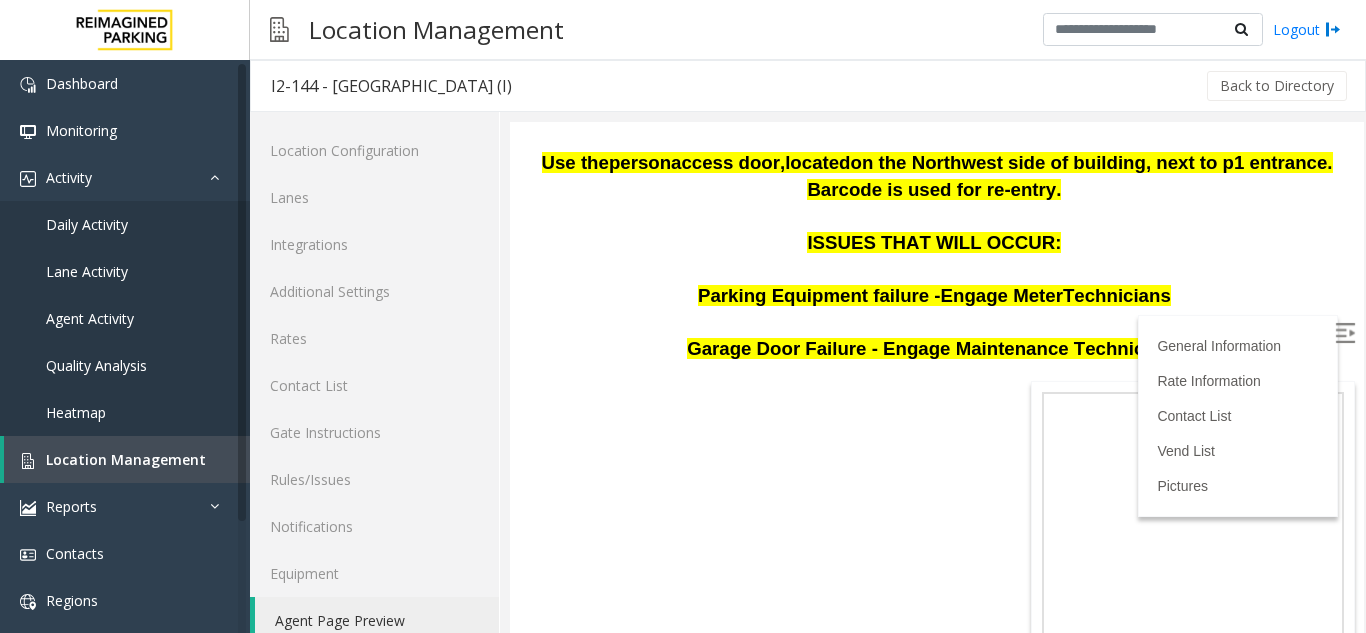 scroll, scrollTop: 800, scrollLeft: 0, axis: vertical 